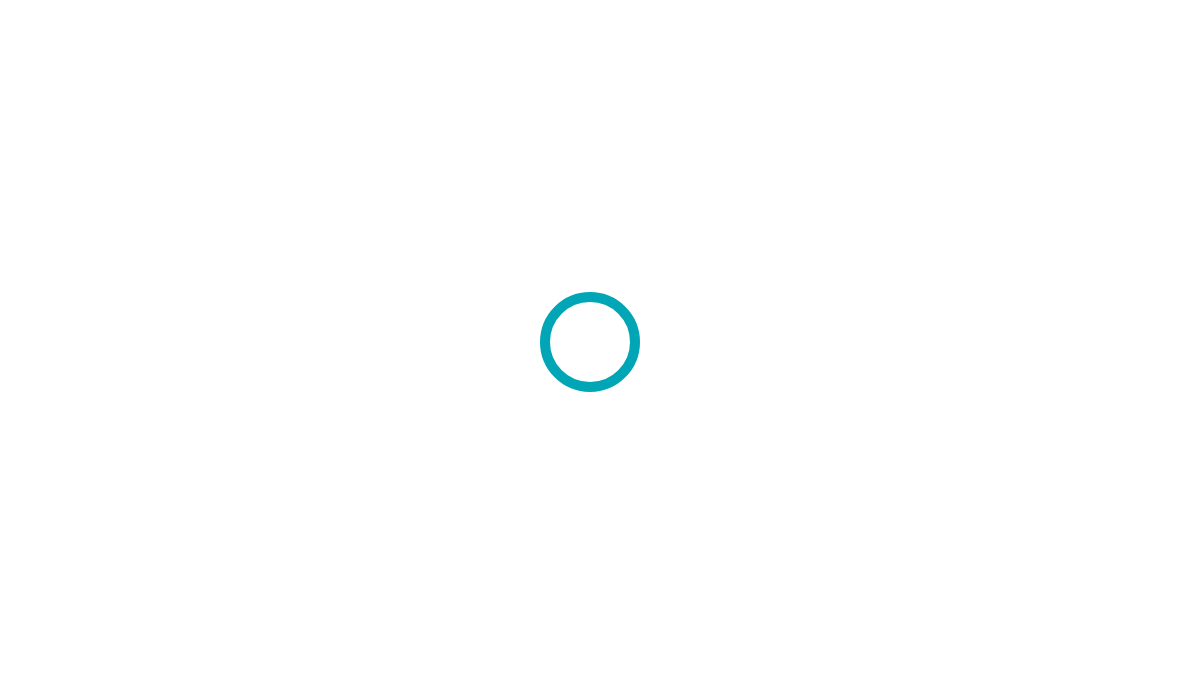 scroll, scrollTop: 0, scrollLeft: 0, axis: both 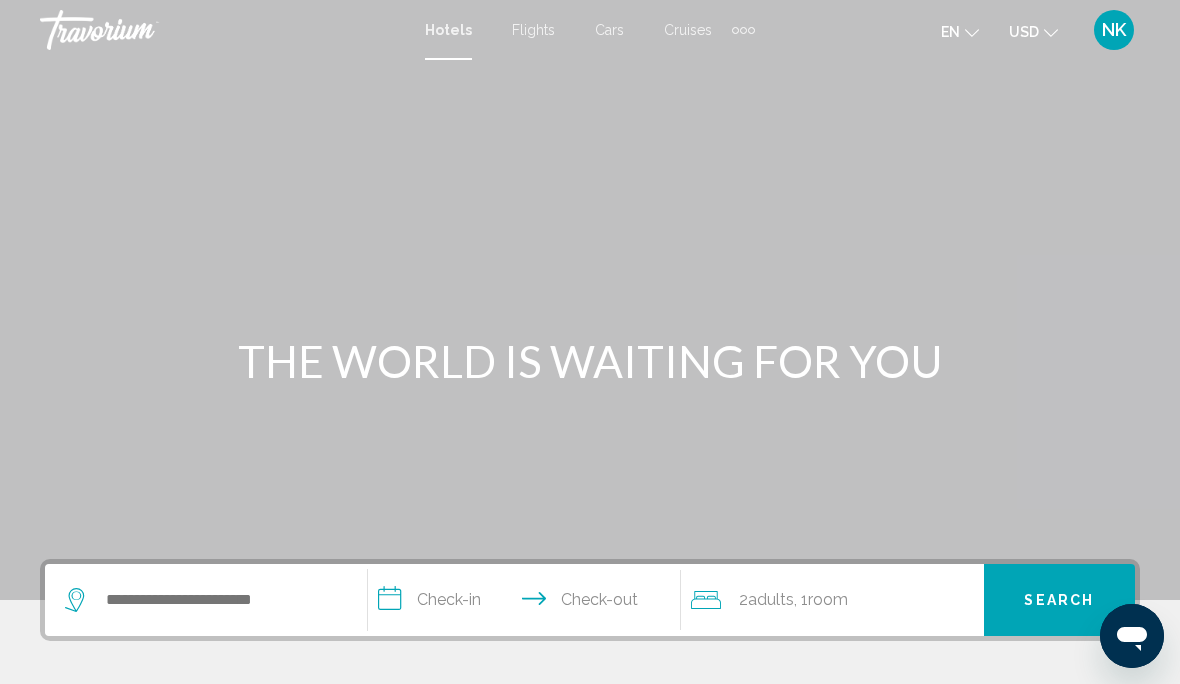 click on "Flights" at bounding box center (533, 30) 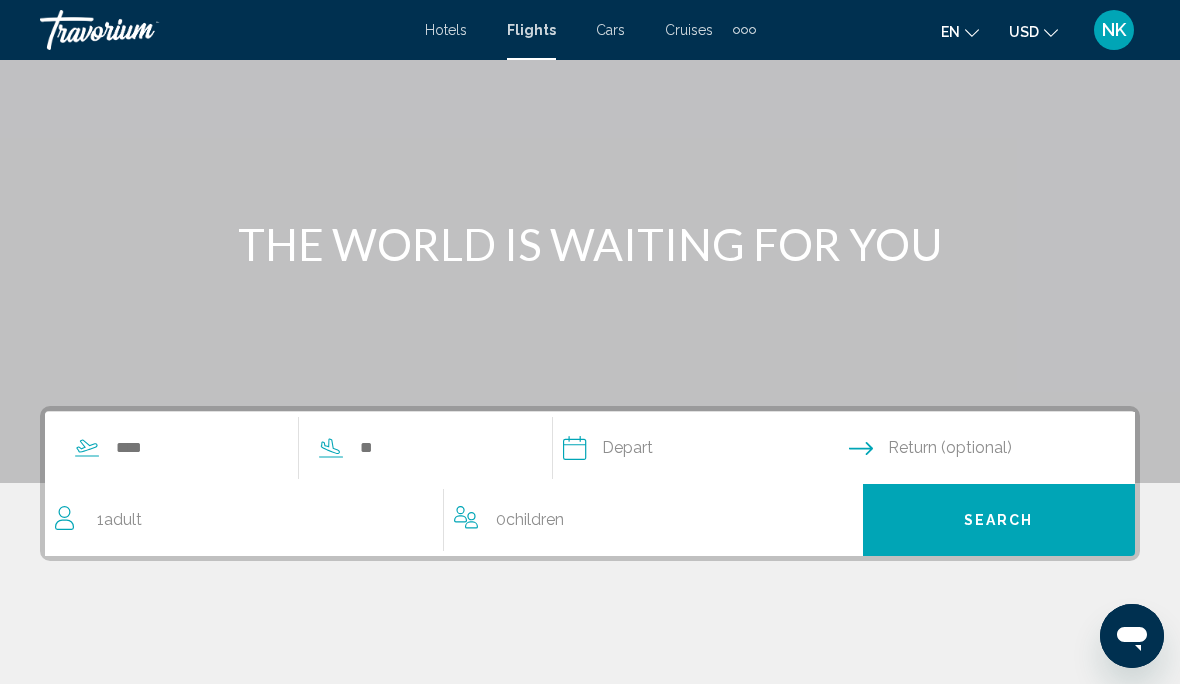 scroll, scrollTop: 118, scrollLeft: 0, axis: vertical 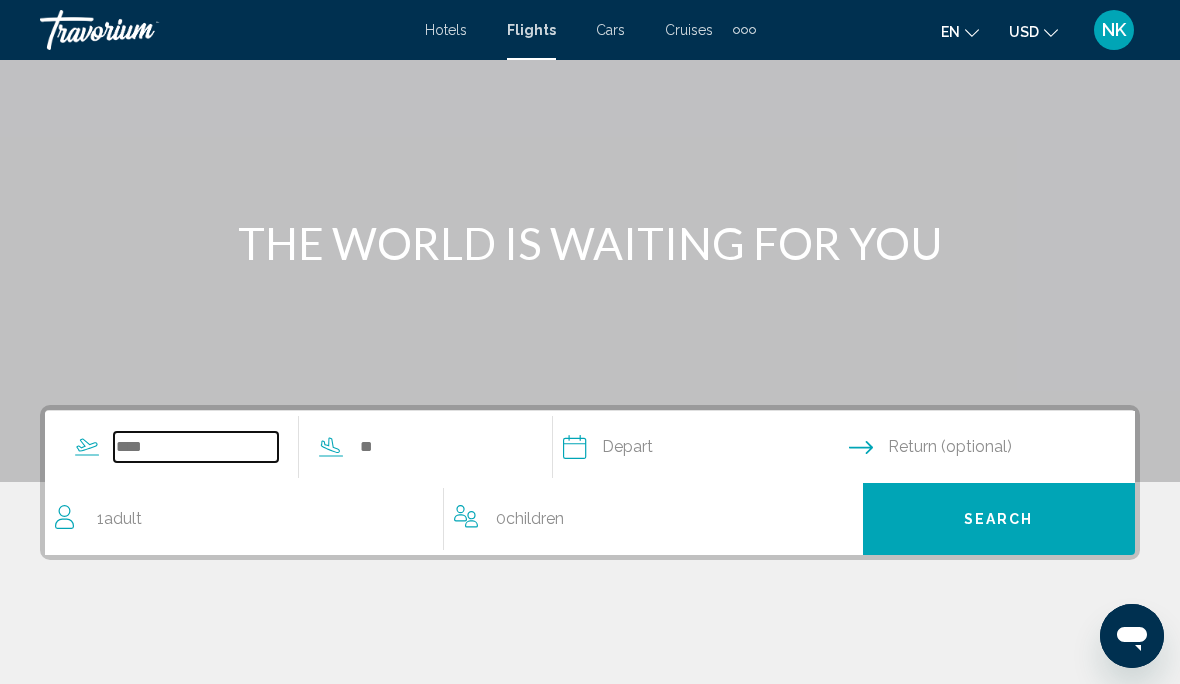 click at bounding box center (196, 447) 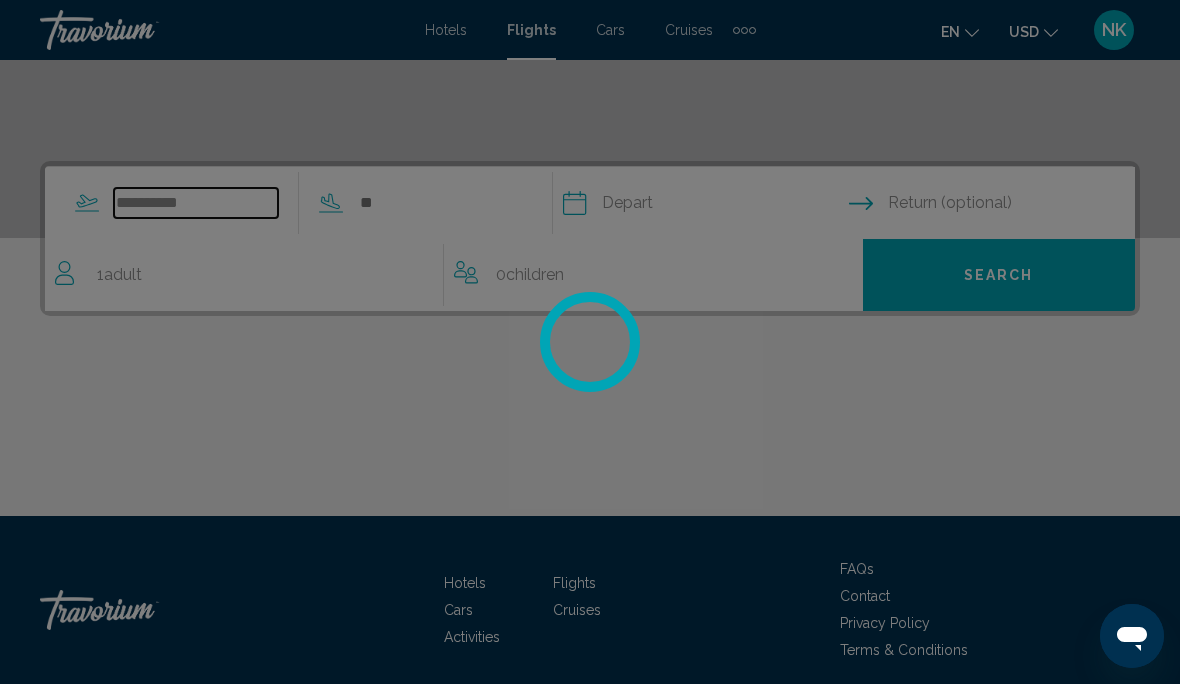 scroll, scrollTop: 361, scrollLeft: 0, axis: vertical 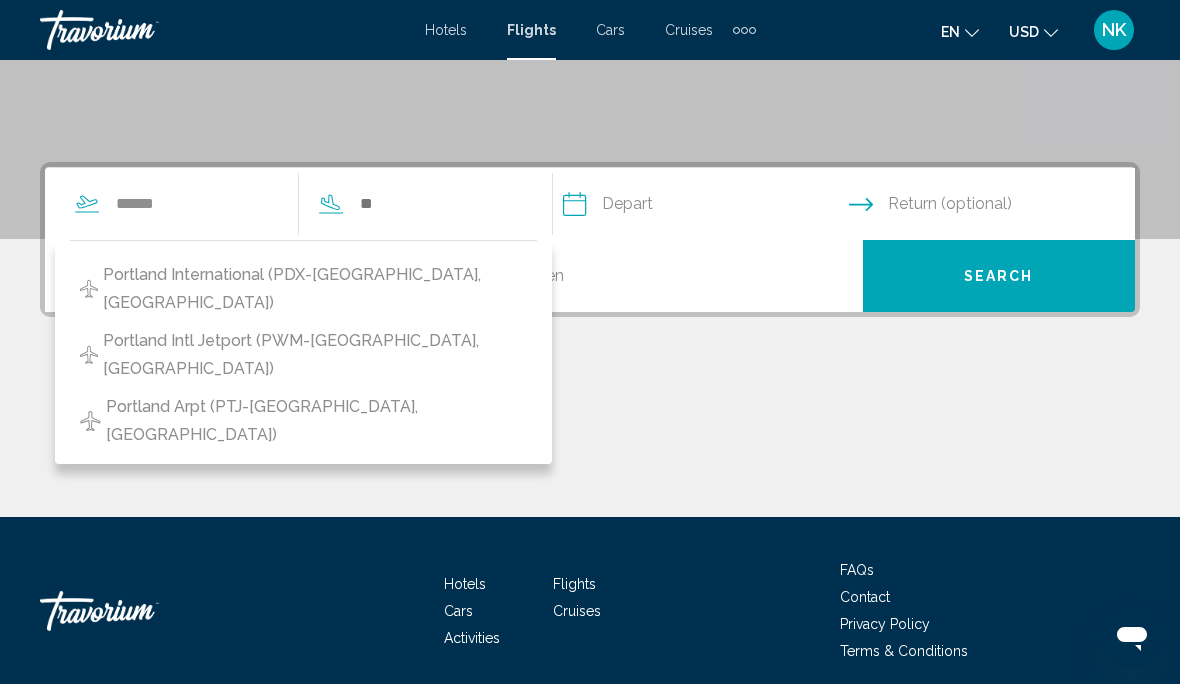 click on "Portland International (PDX-Portland, United States of America)" at bounding box center (315, 289) 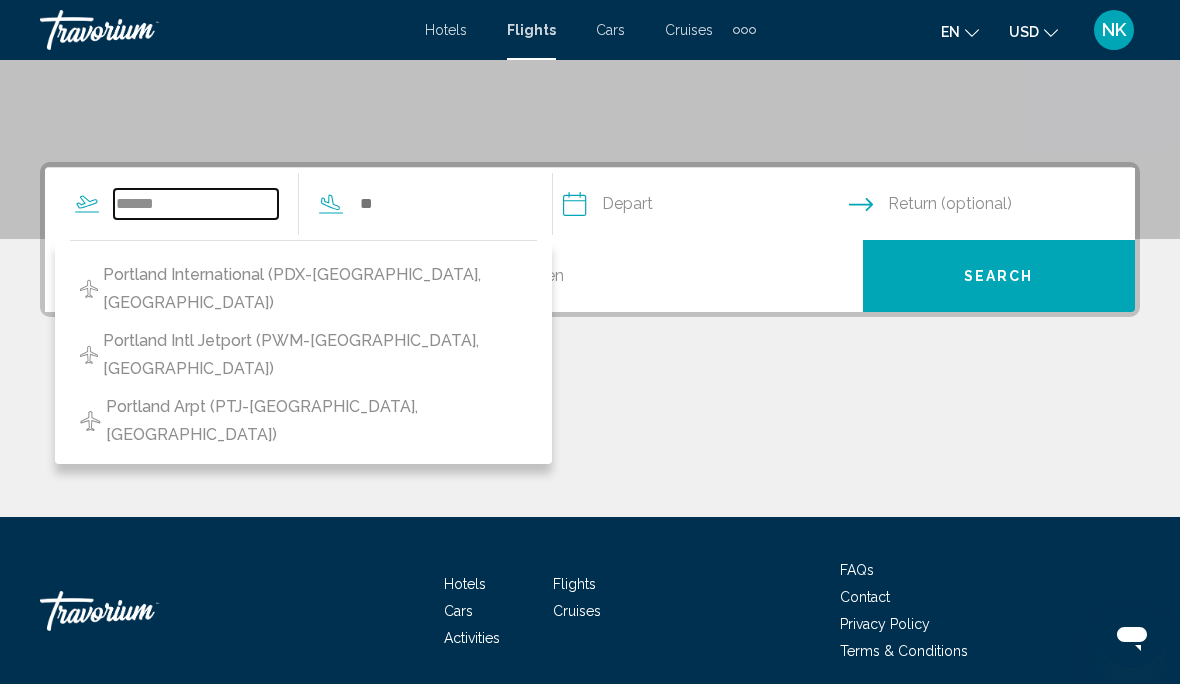 type on "**********" 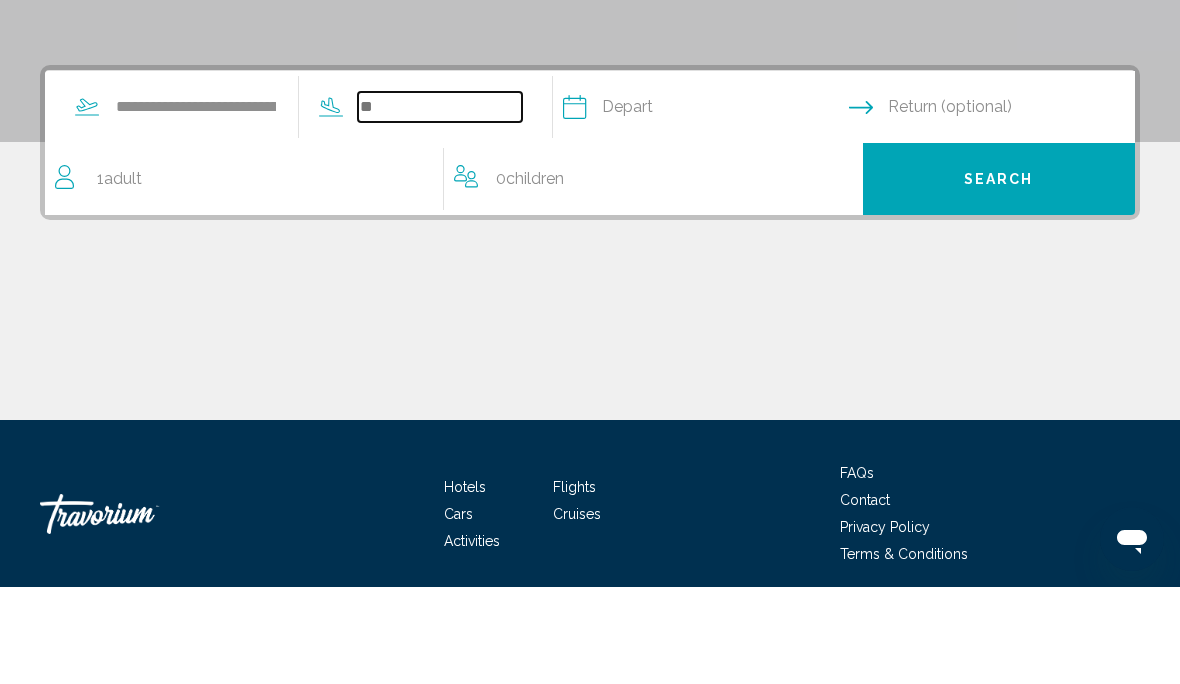 click at bounding box center (440, 204) 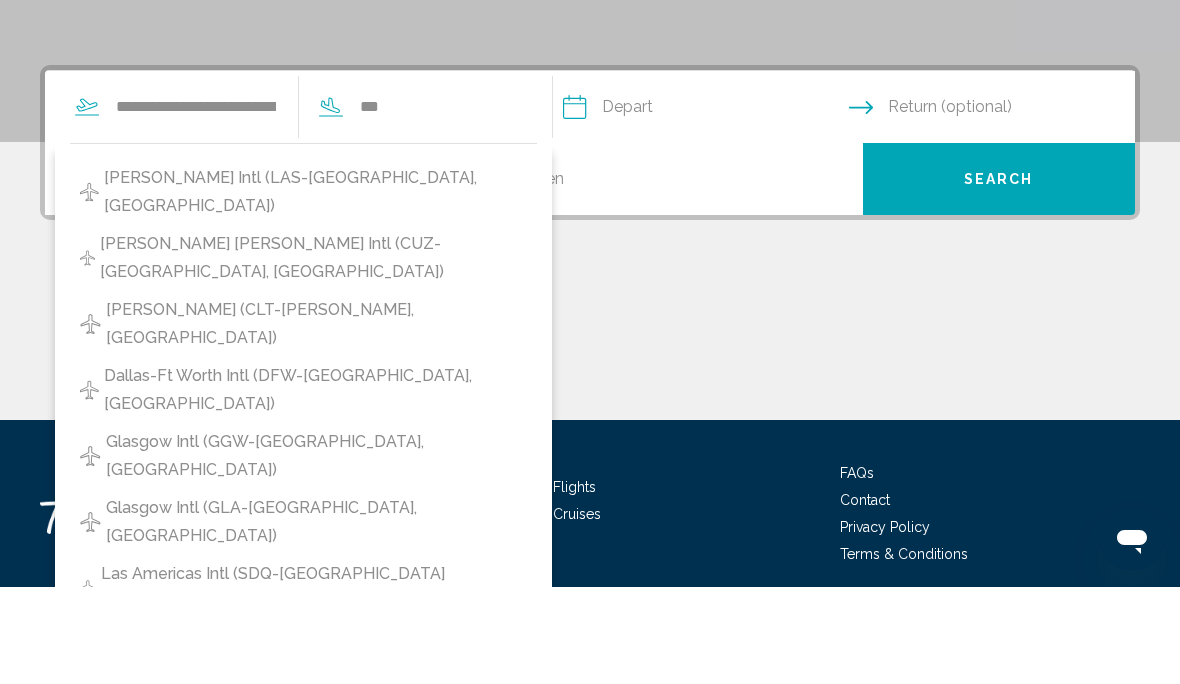 click on "Harry Reid Intl (LAS-Las Vegas, US)" at bounding box center [315, 289] 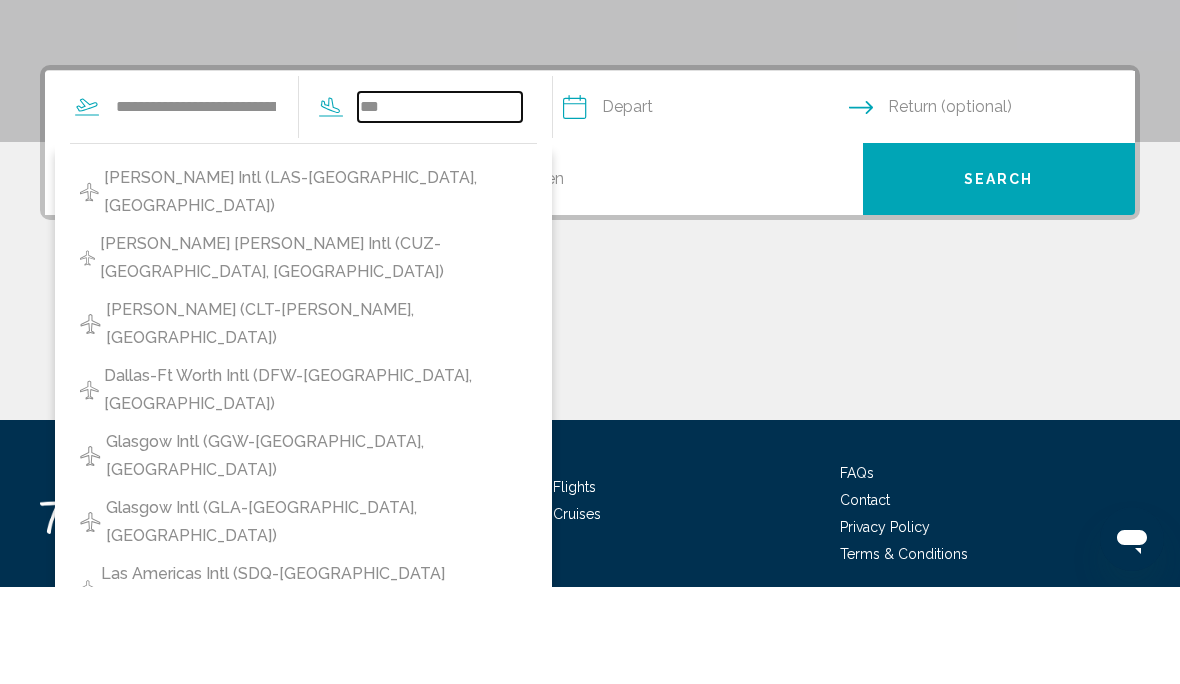 type on "**********" 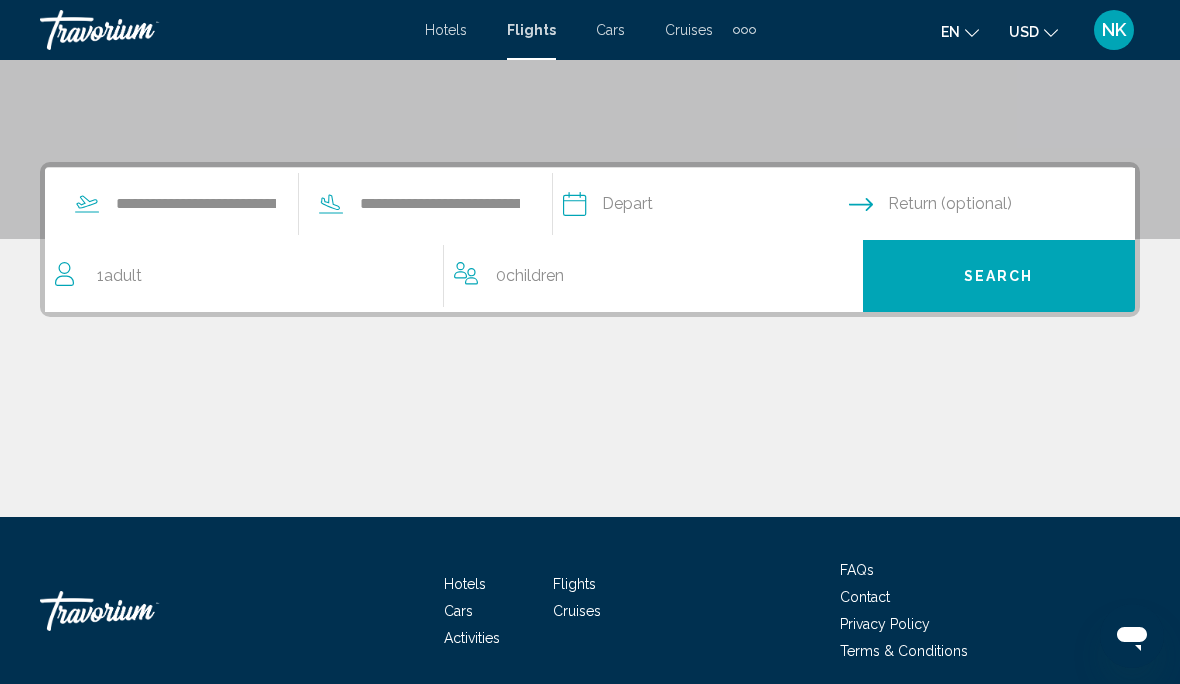 click at bounding box center (705, 207) 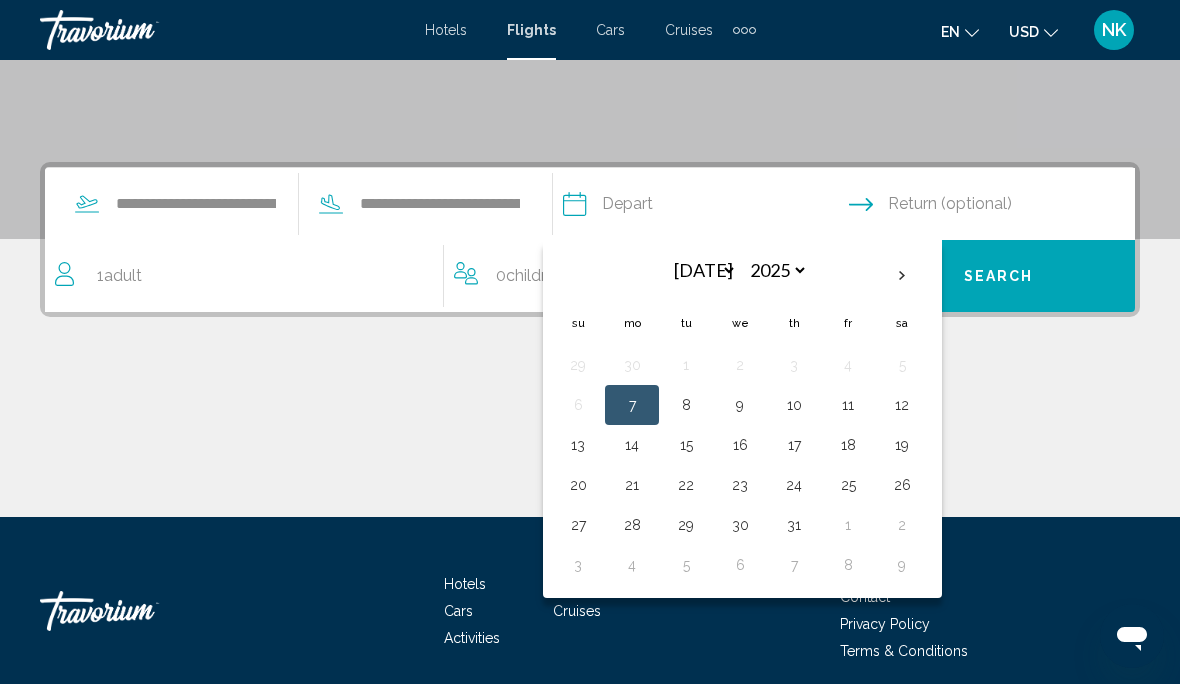 scroll, scrollTop: 361, scrollLeft: 0, axis: vertical 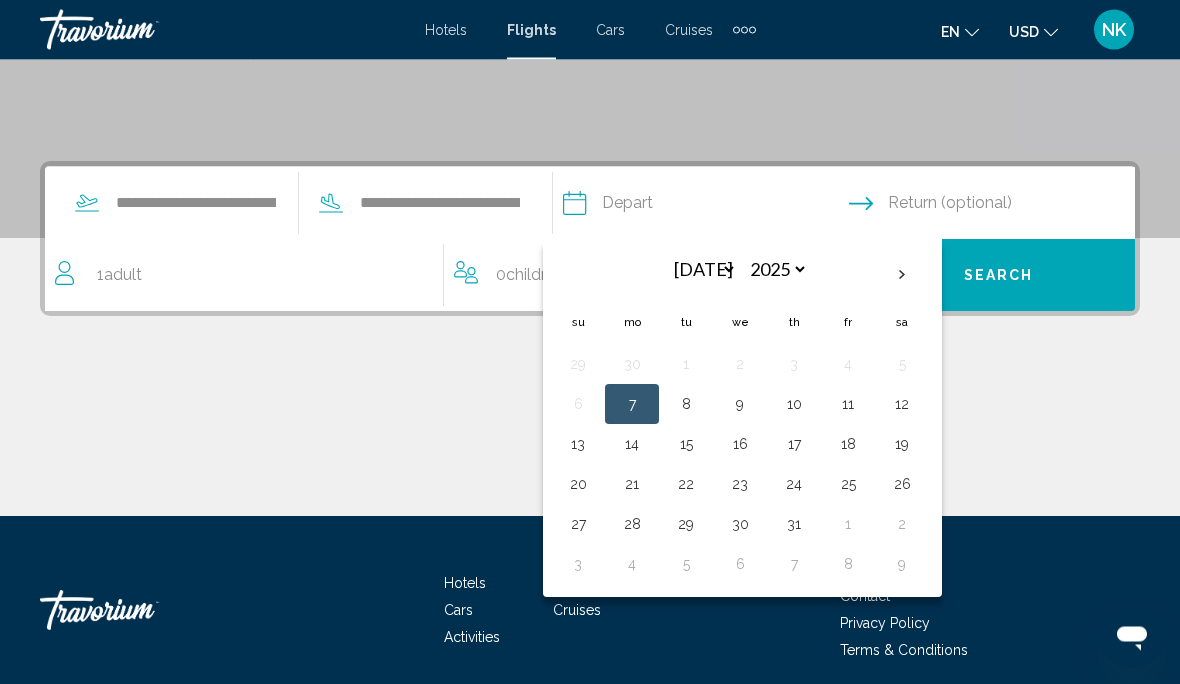 click on "25" at bounding box center [848, 485] 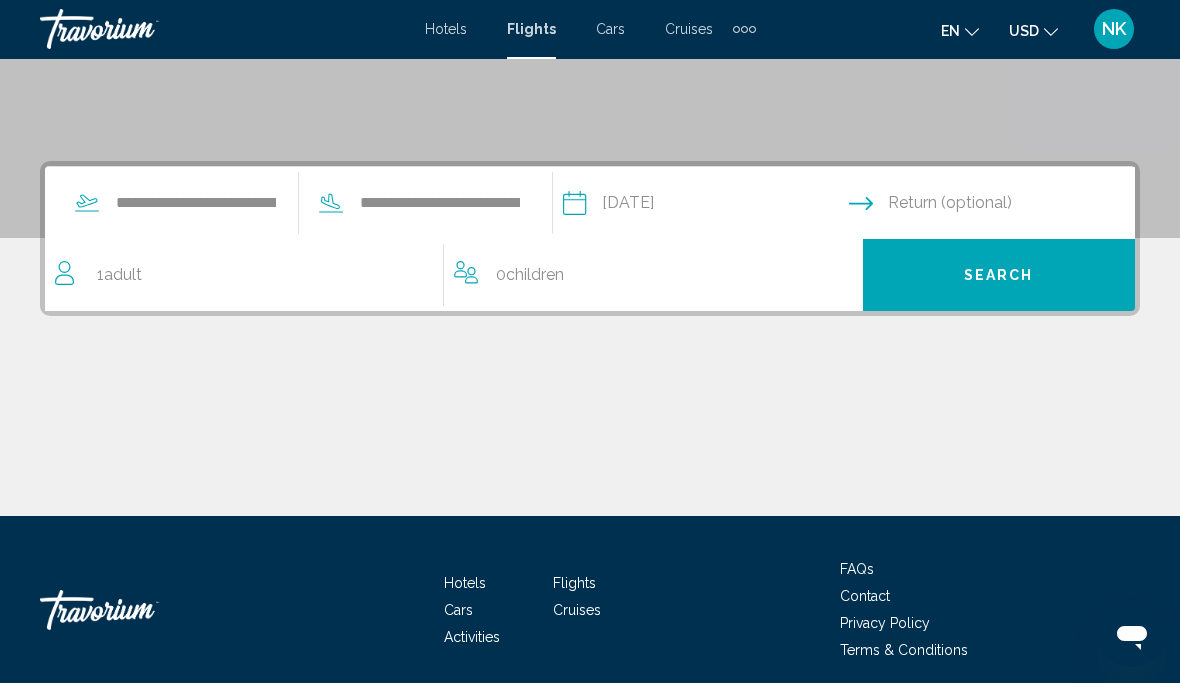 click at bounding box center (996, 207) 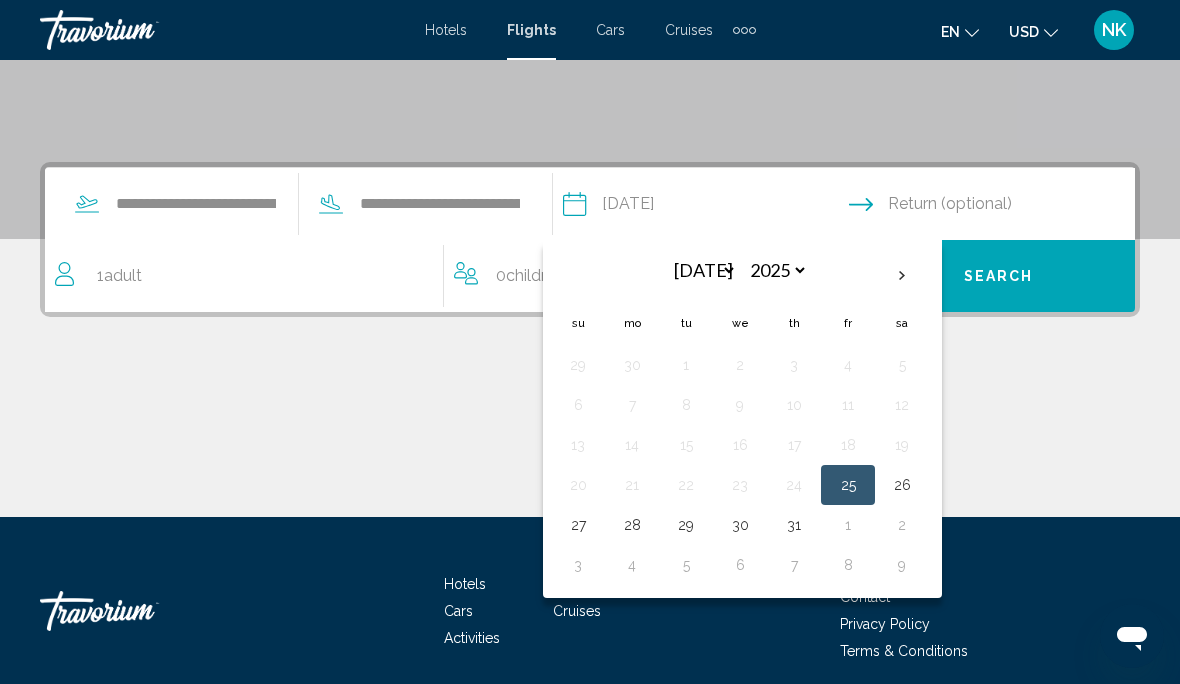 click on "28" at bounding box center (632, 525) 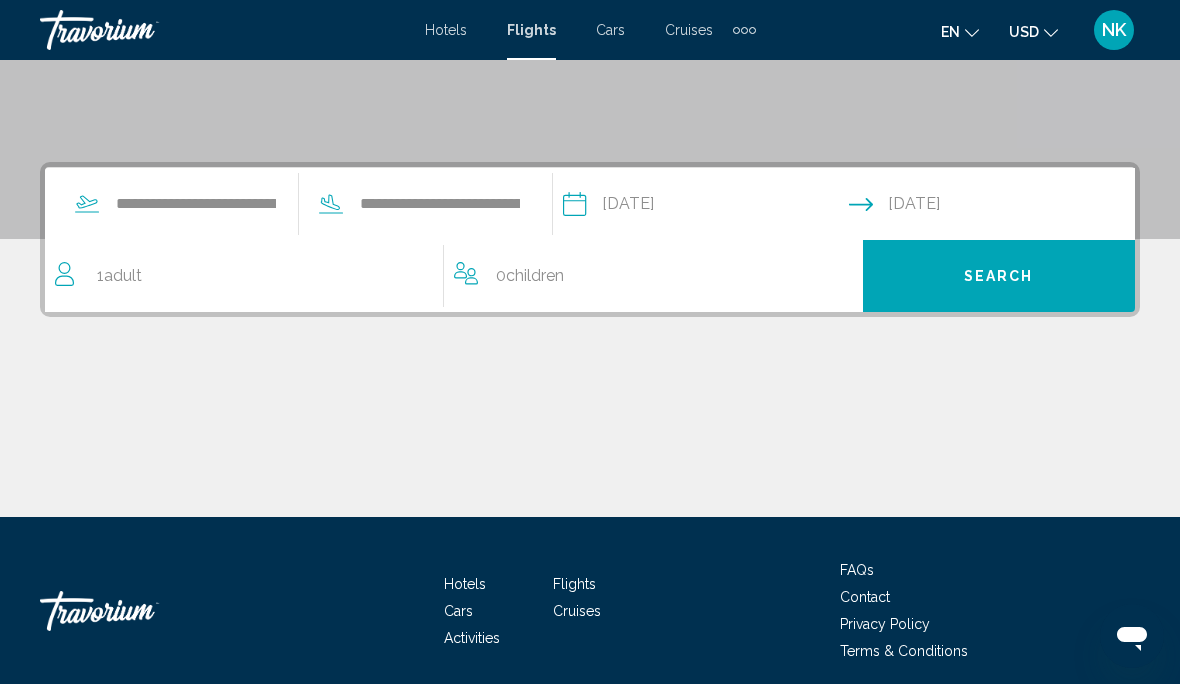click on "Search" at bounding box center [999, 277] 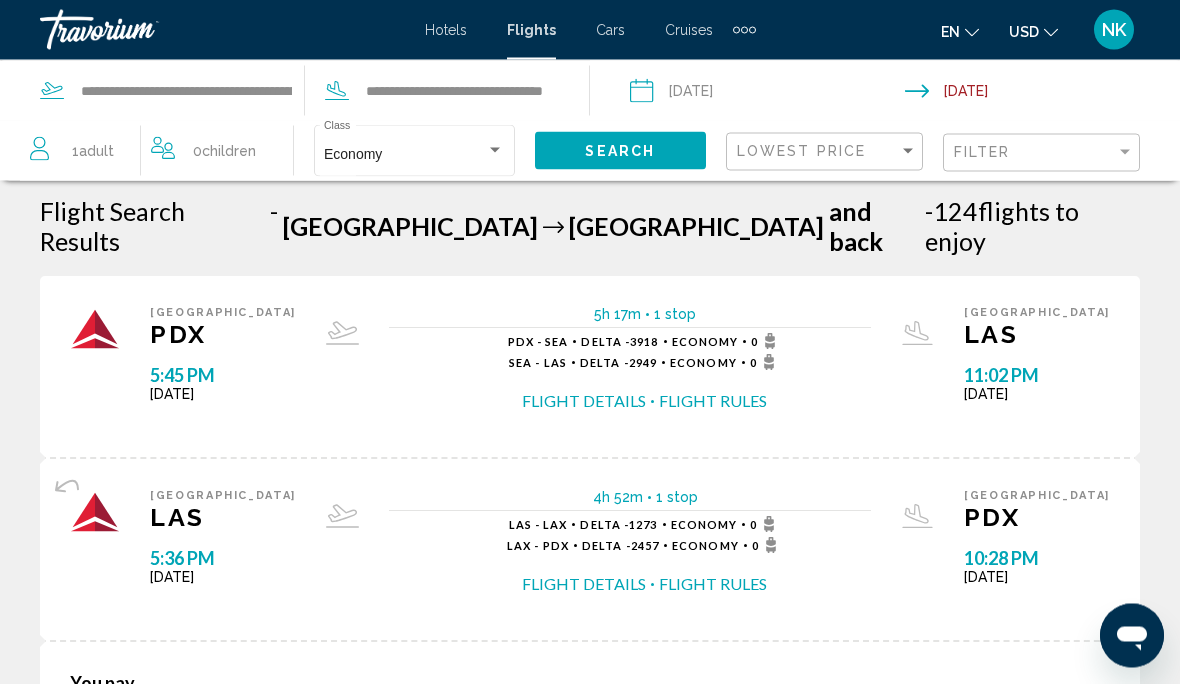scroll, scrollTop: 0, scrollLeft: 0, axis: both 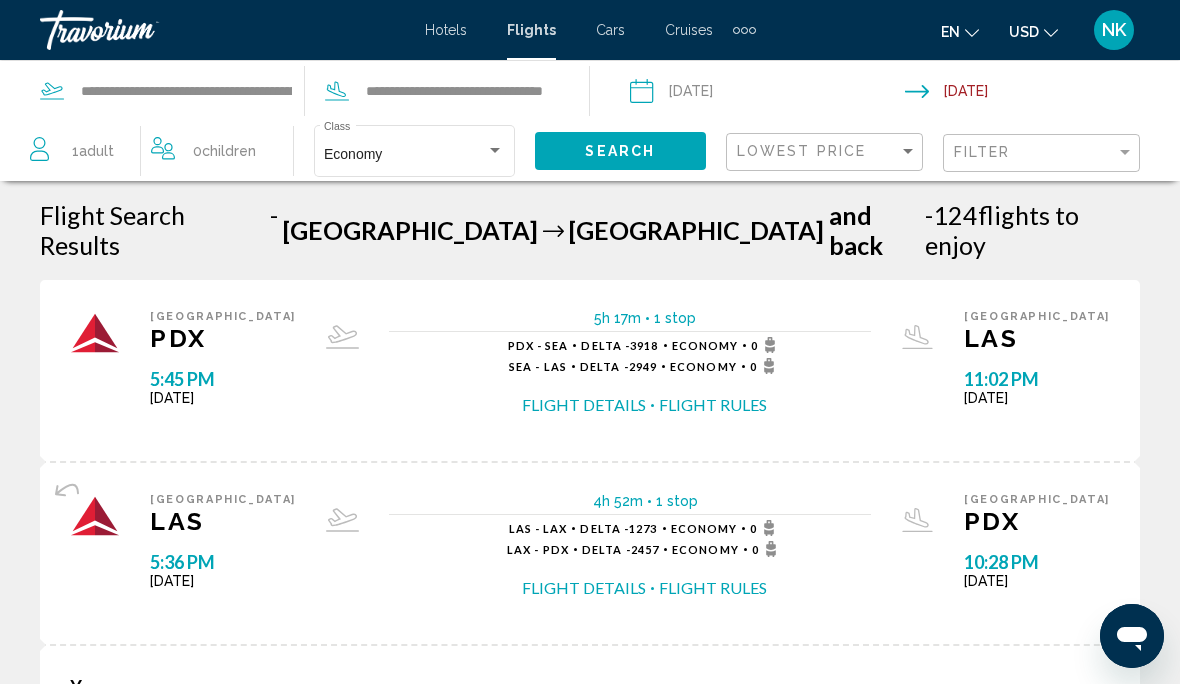 click at bounding box center (766, 94) 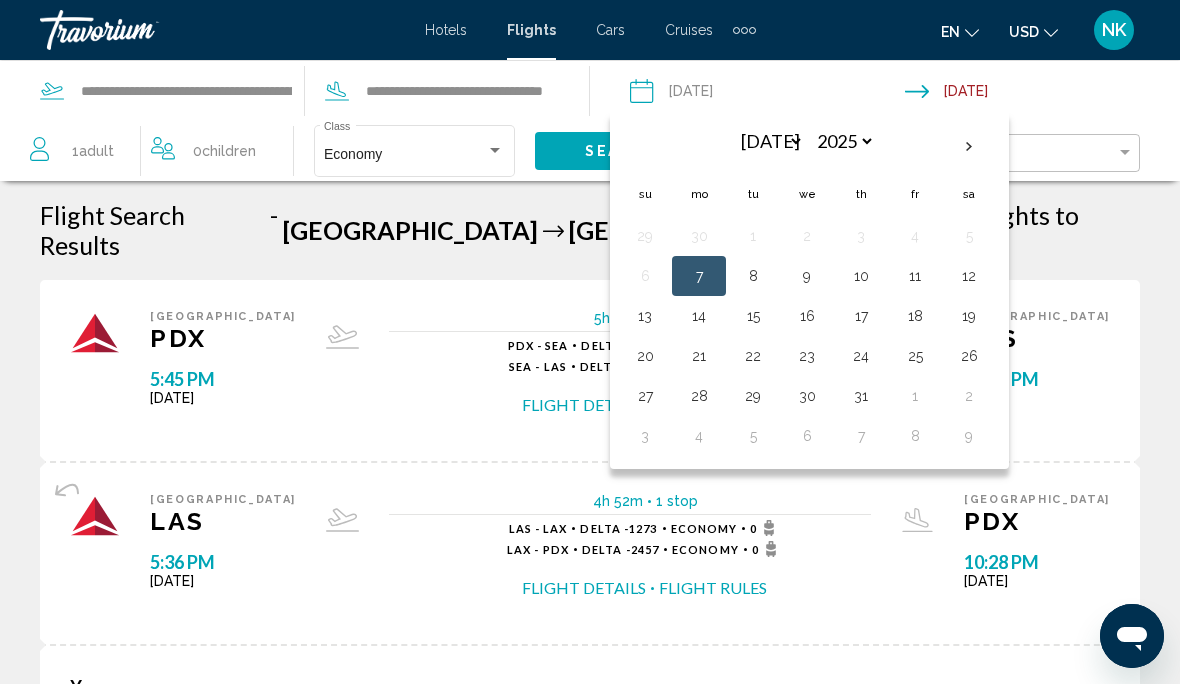 click on "24" at bounding box center (861, 356) 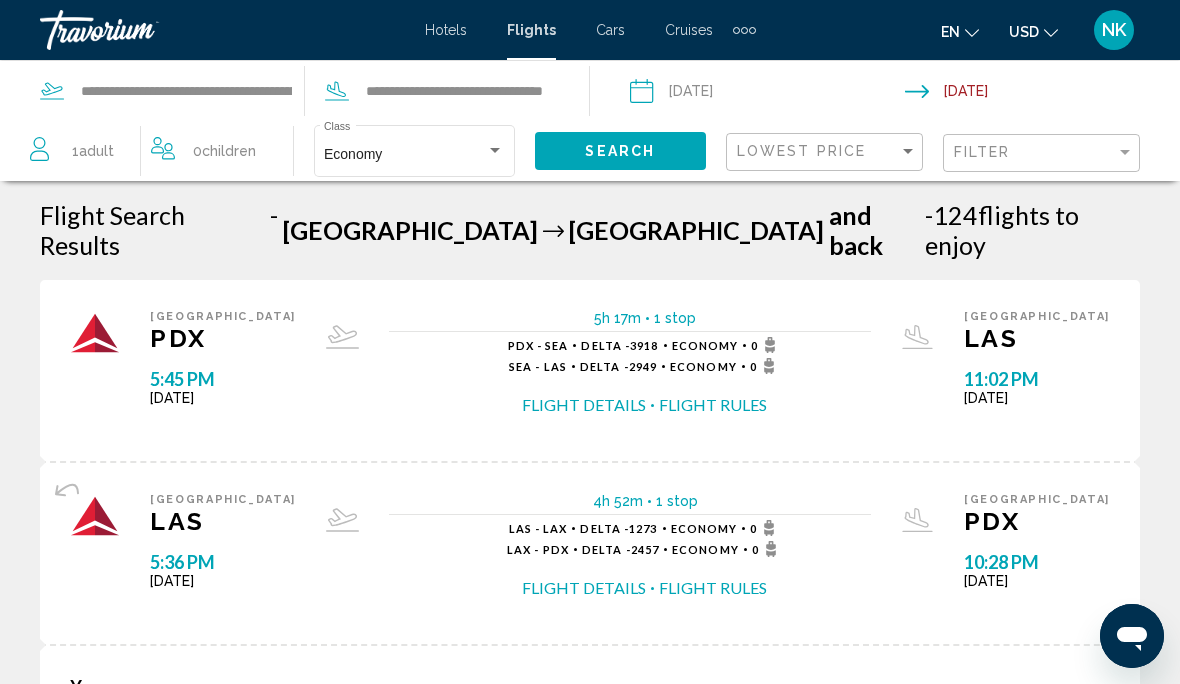 click on "Search" 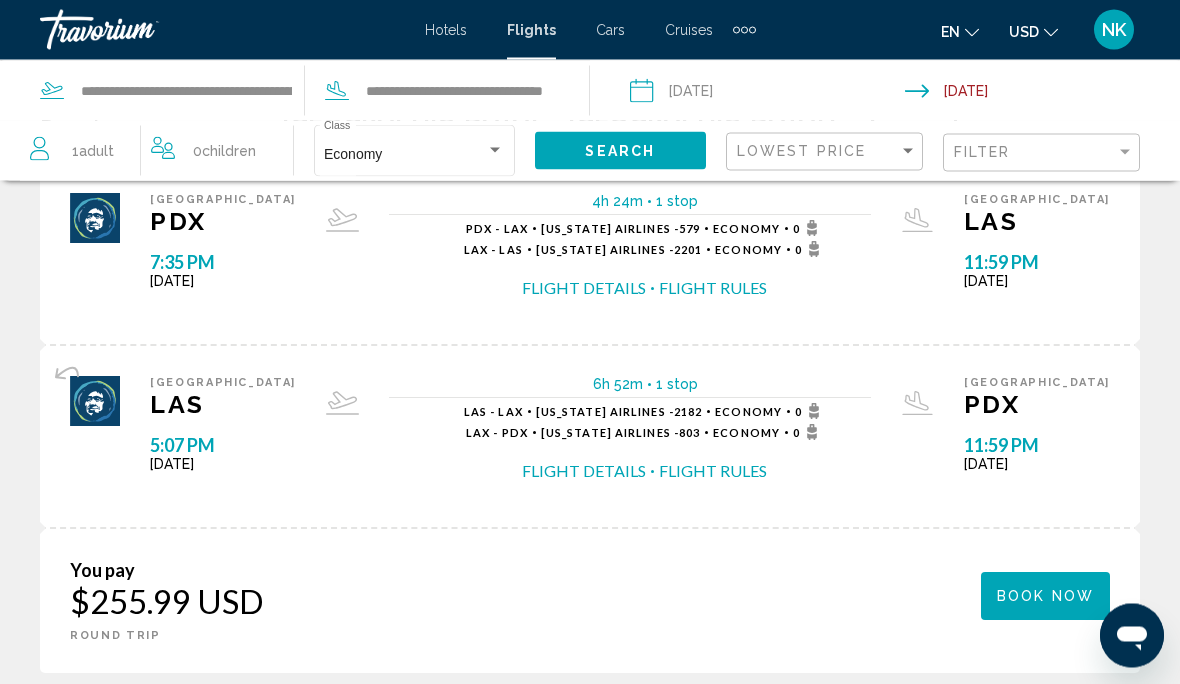 scroll, scrollTop: 0, scrollLeft: 0, axis: both 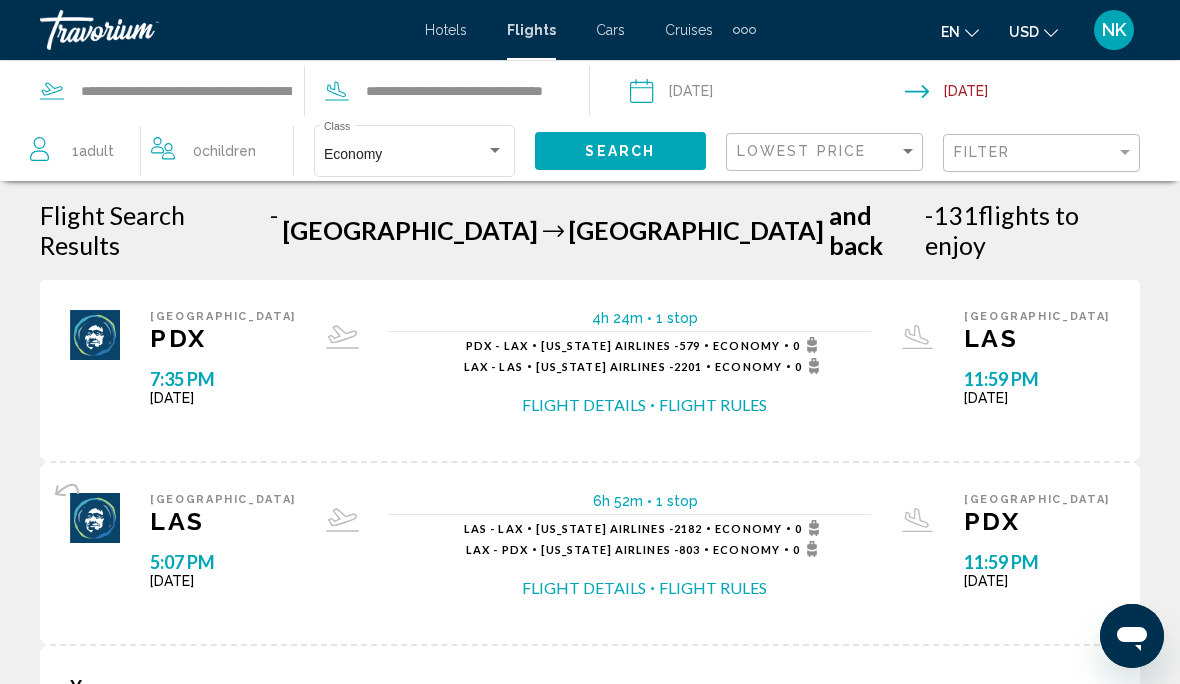 click at bounding box center [1046, 94] 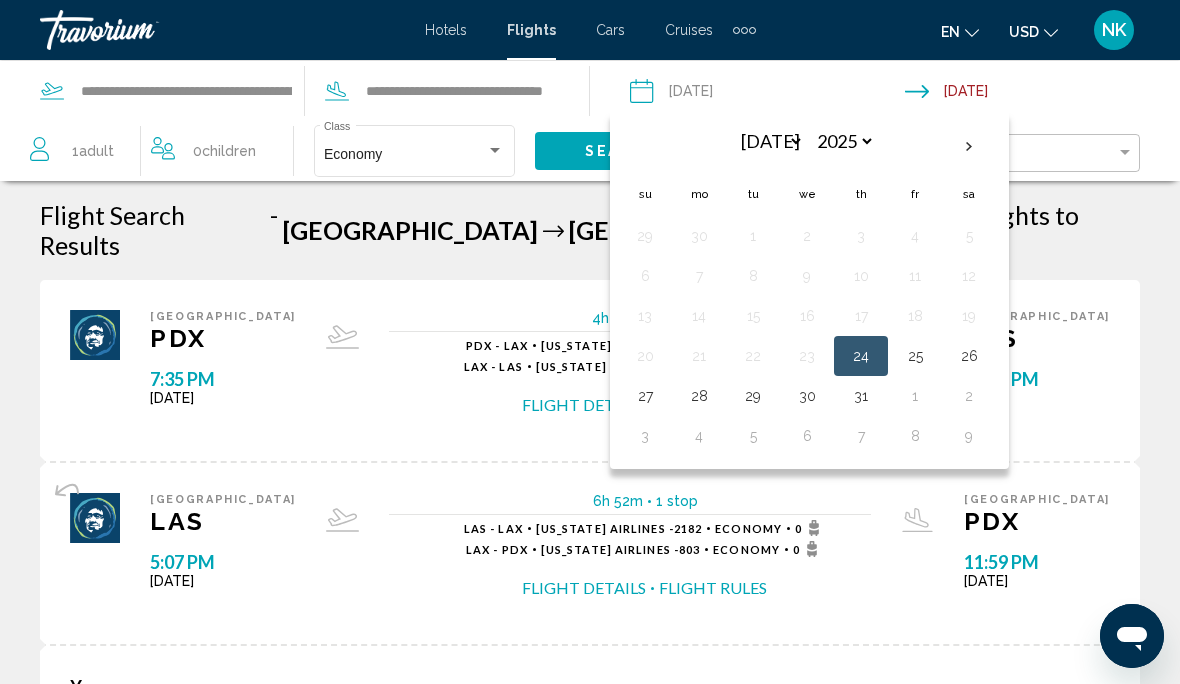 click on "27" at bounding box center (645, 396) 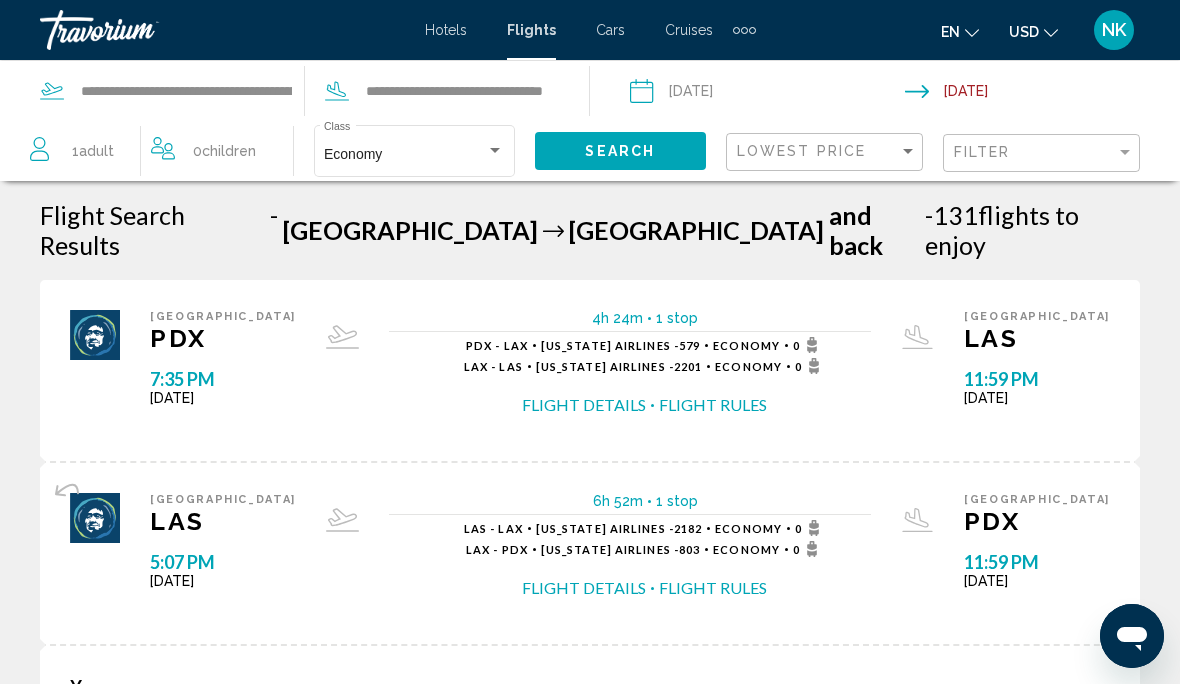 click on "Search" 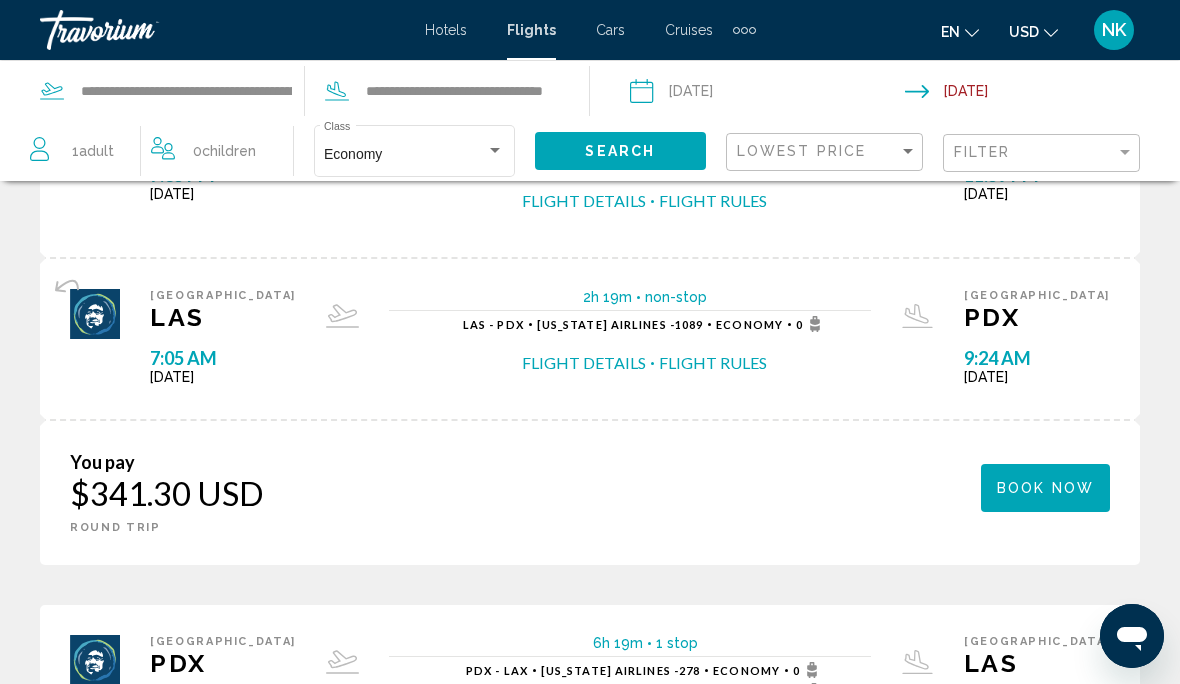 scroll, scrollTop: 0, scrollLeft: 0, axis: both 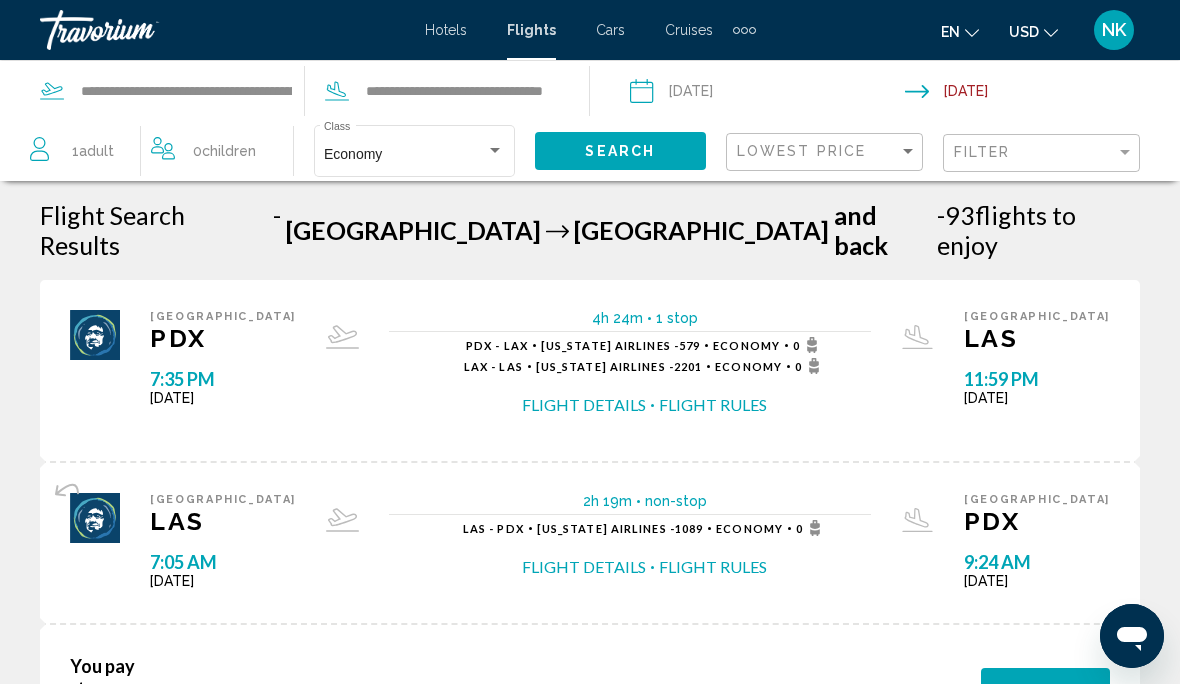 click on "**********" at bounding box center (1046, 94) 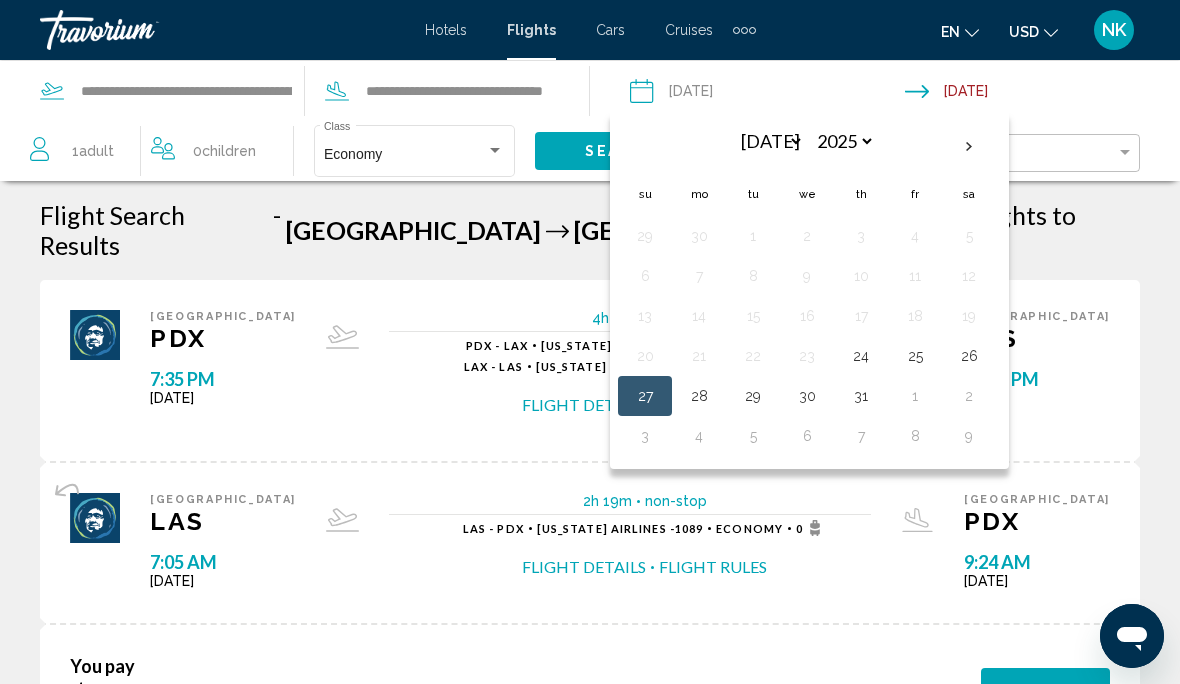 click on "28" at bounding box center (699, 396) 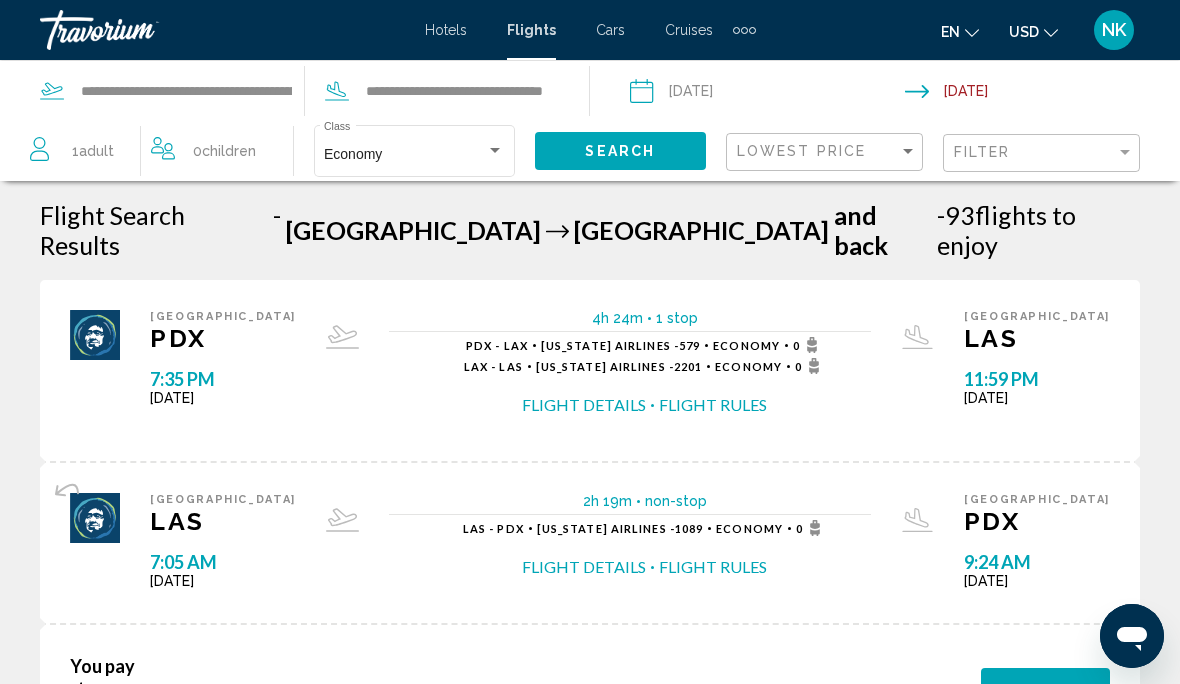 click on "Search" 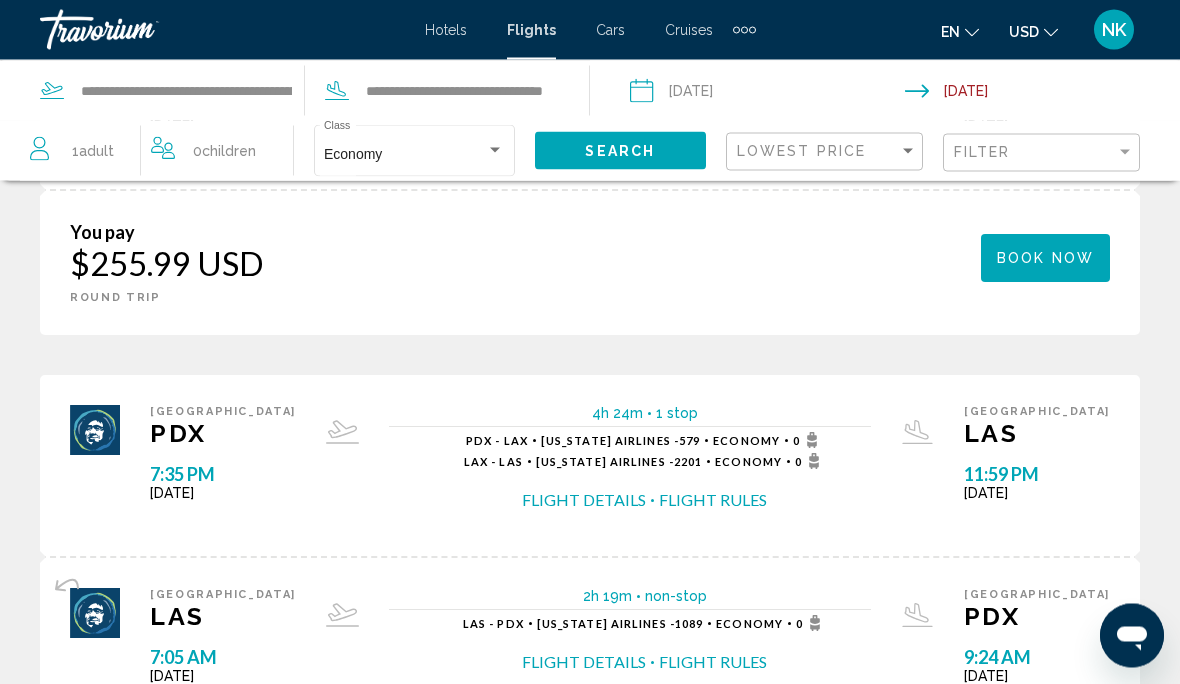 scroll, scrollTop: 1005, scrollLeft: 0, axis: vertical 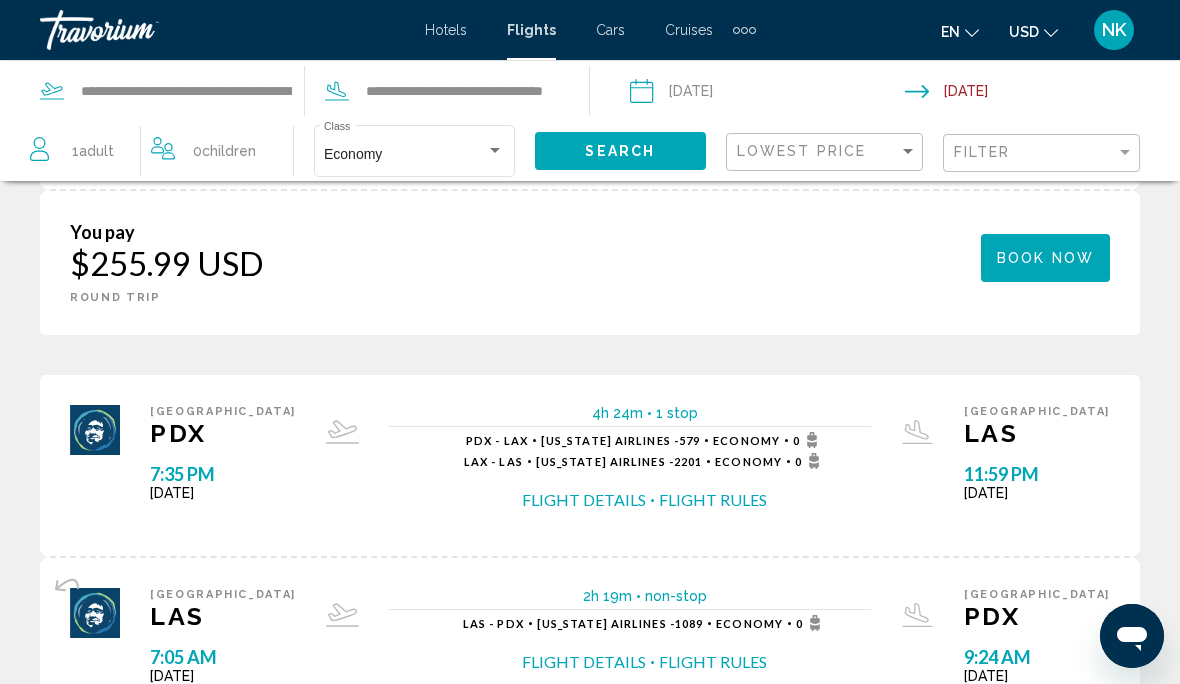 click on "Hotels" at bounding box center [446, 30] 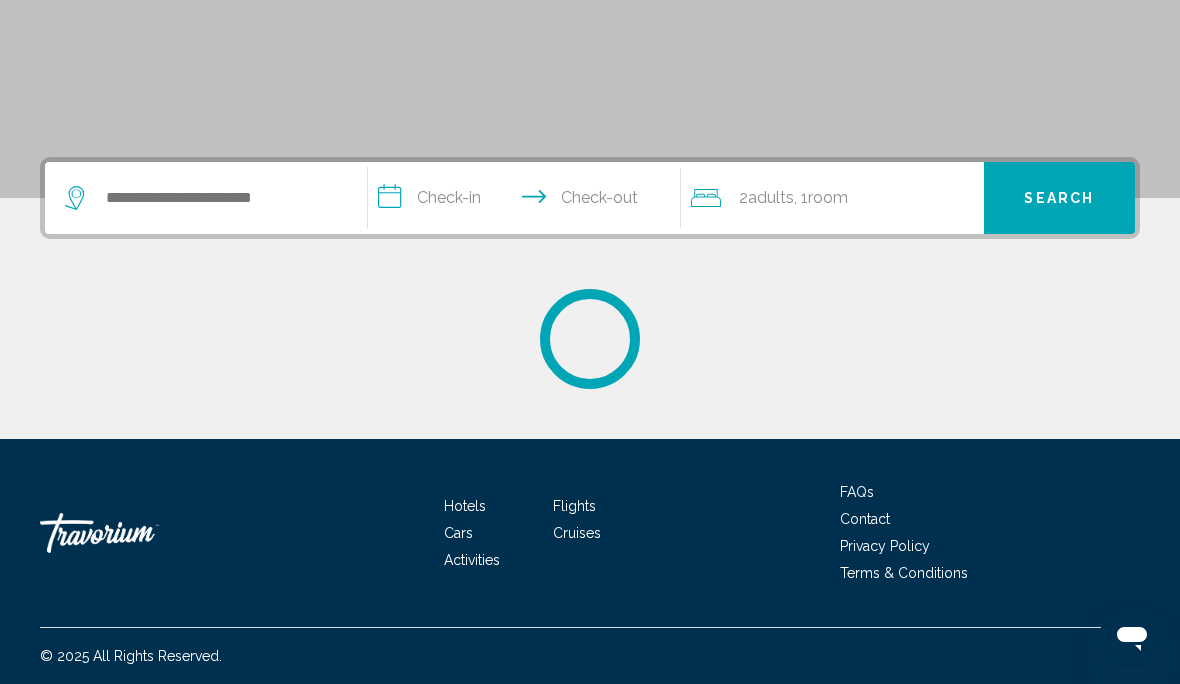 scroll, scrollTop: 0, scrollLeft: 0, axis: both 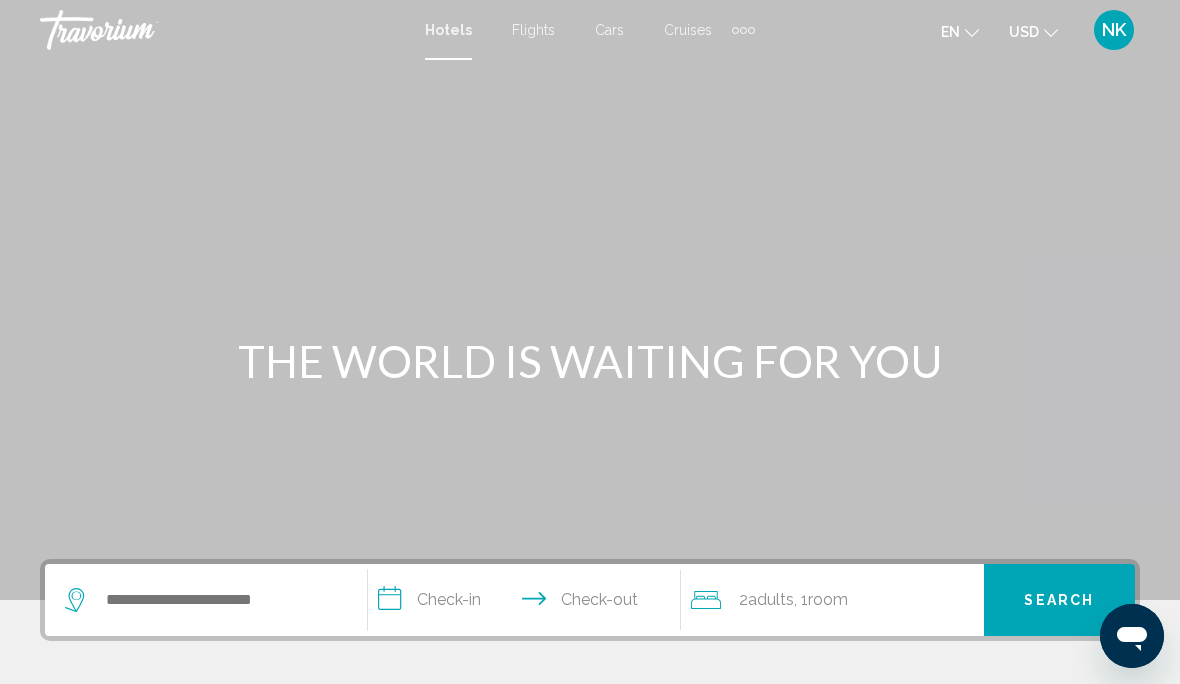 click at bounding box center [206, 600] 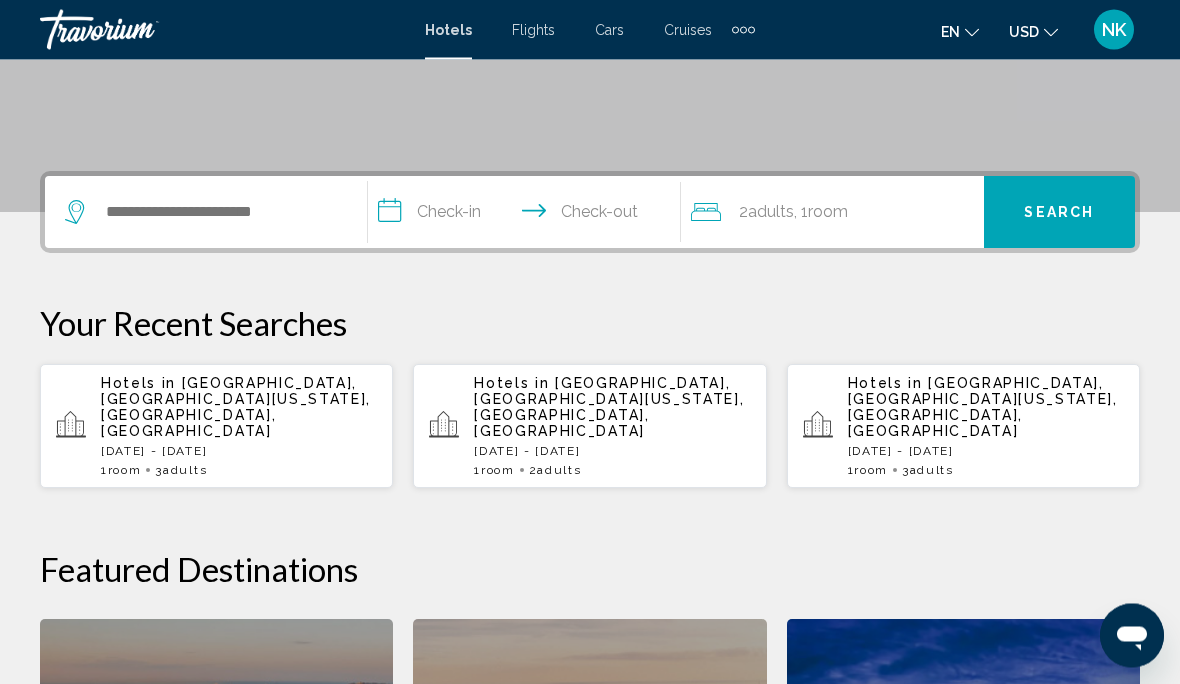 scroll, scrollTop: 401, scrollLeft: 0, axis: vertical 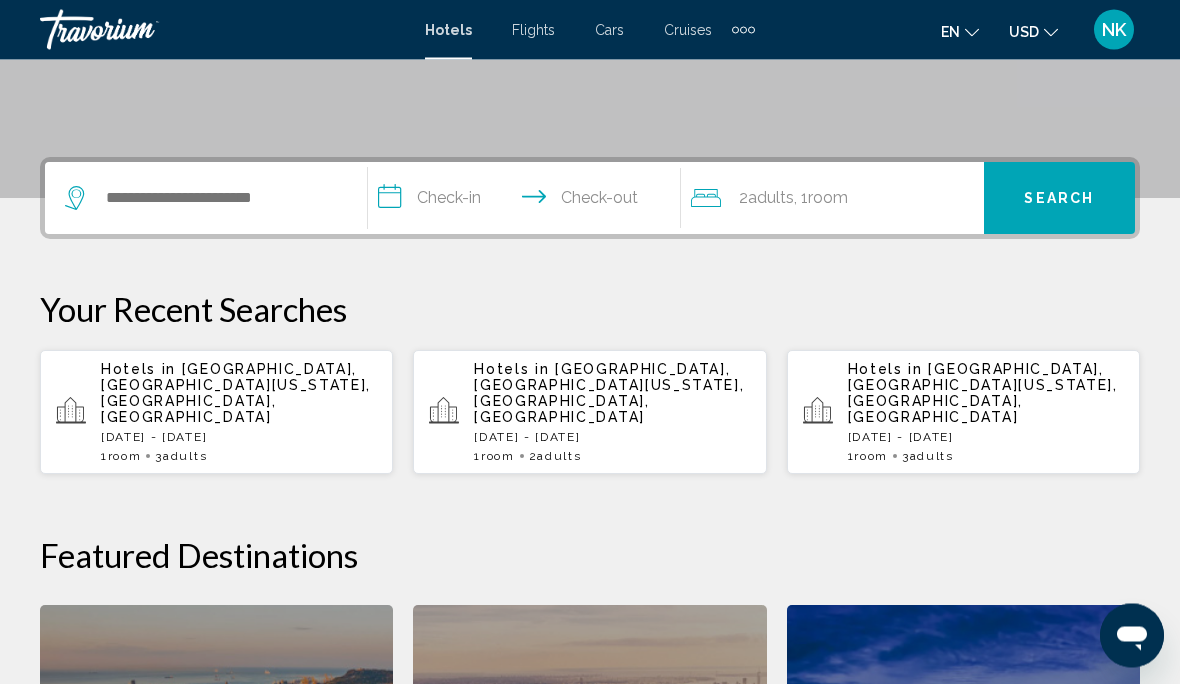 click on "Mon, 07 Jul - Fri, 11 Jul" at bounding box center [612, 438] 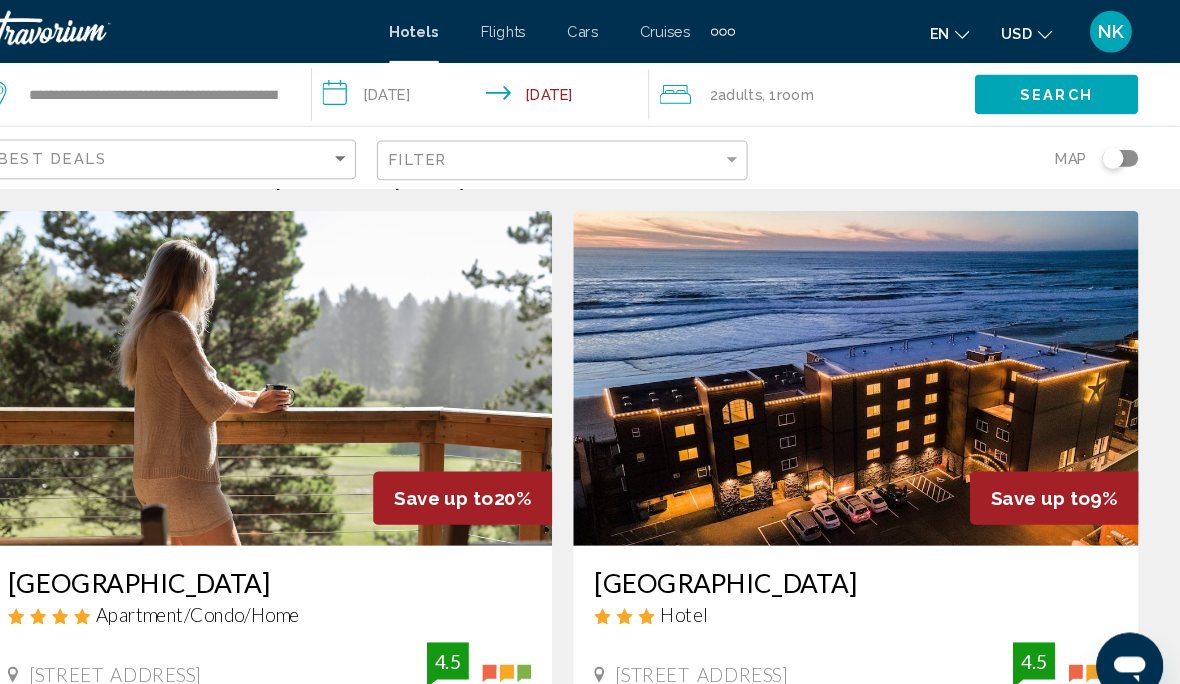 scroll, scrollTop: 0, scrollLeft: 0, axis: both 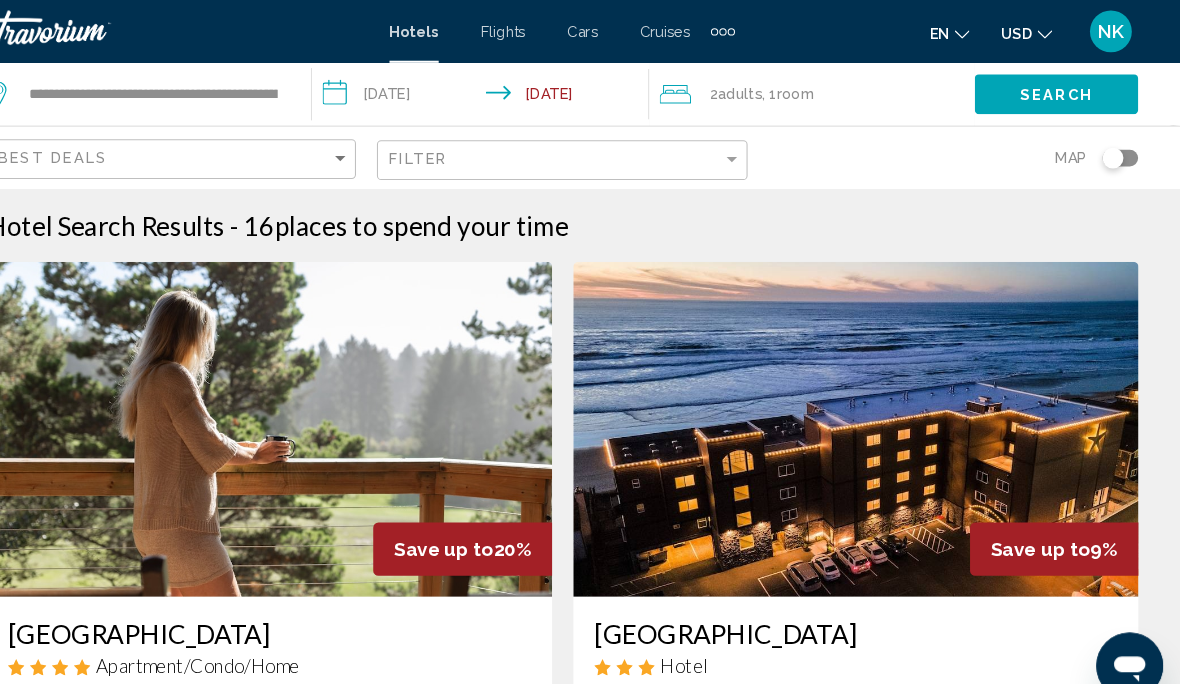 click on "Adults" 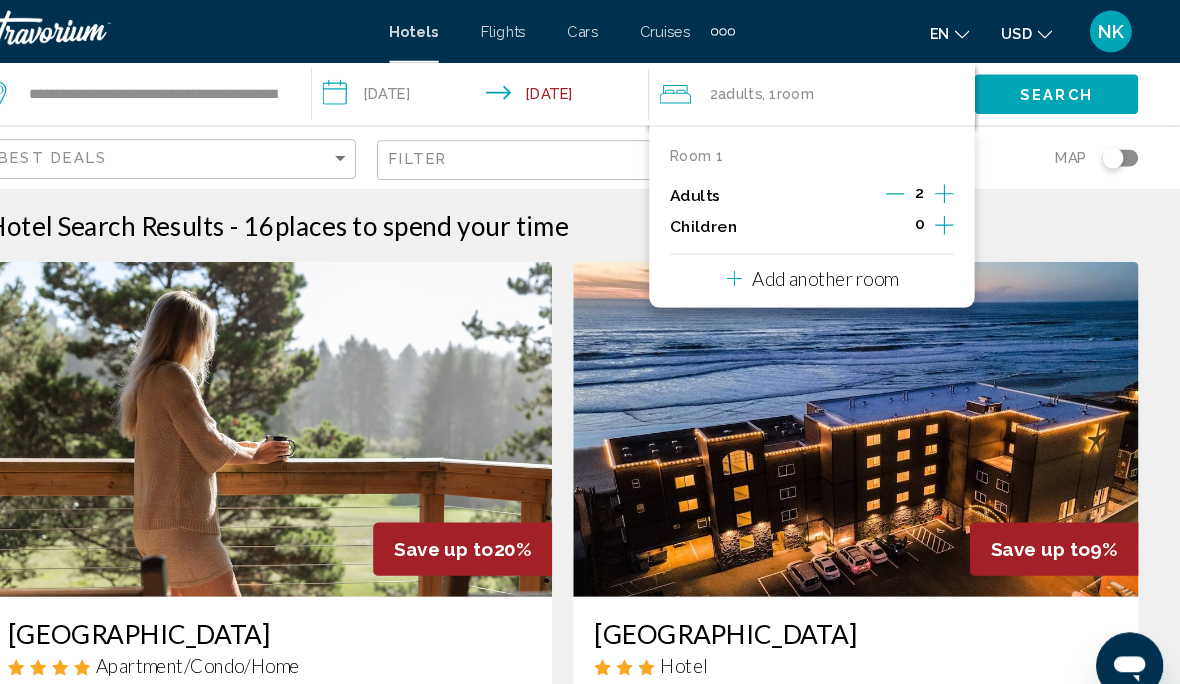 click 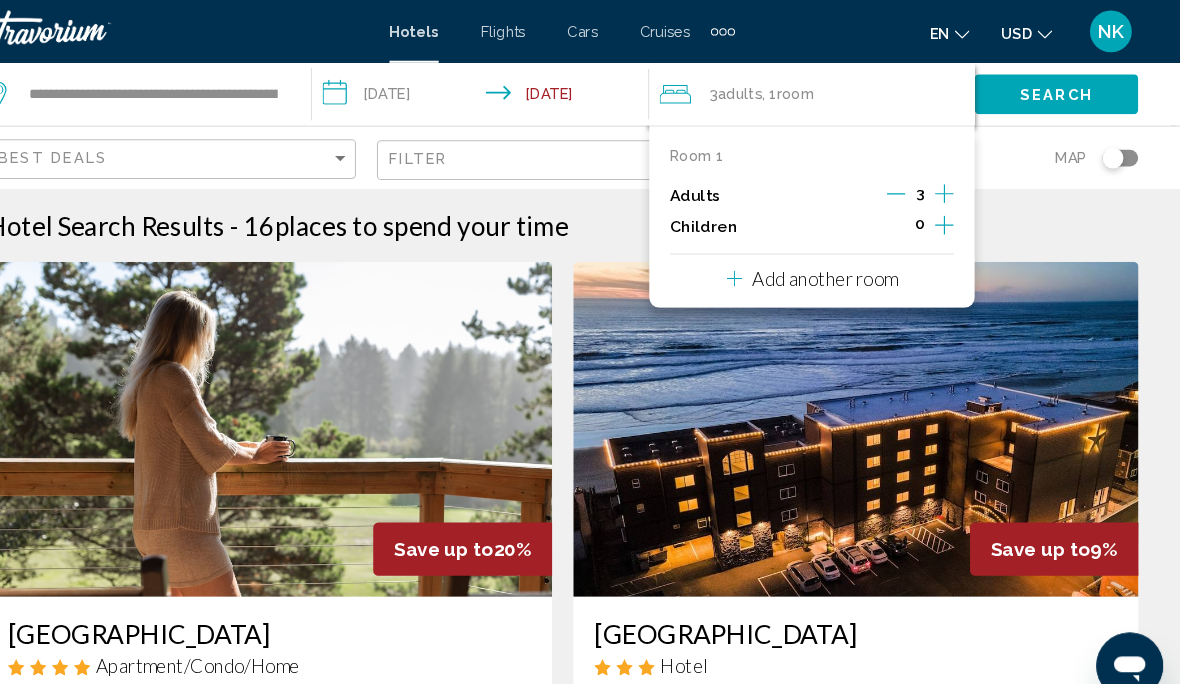click on "Map" 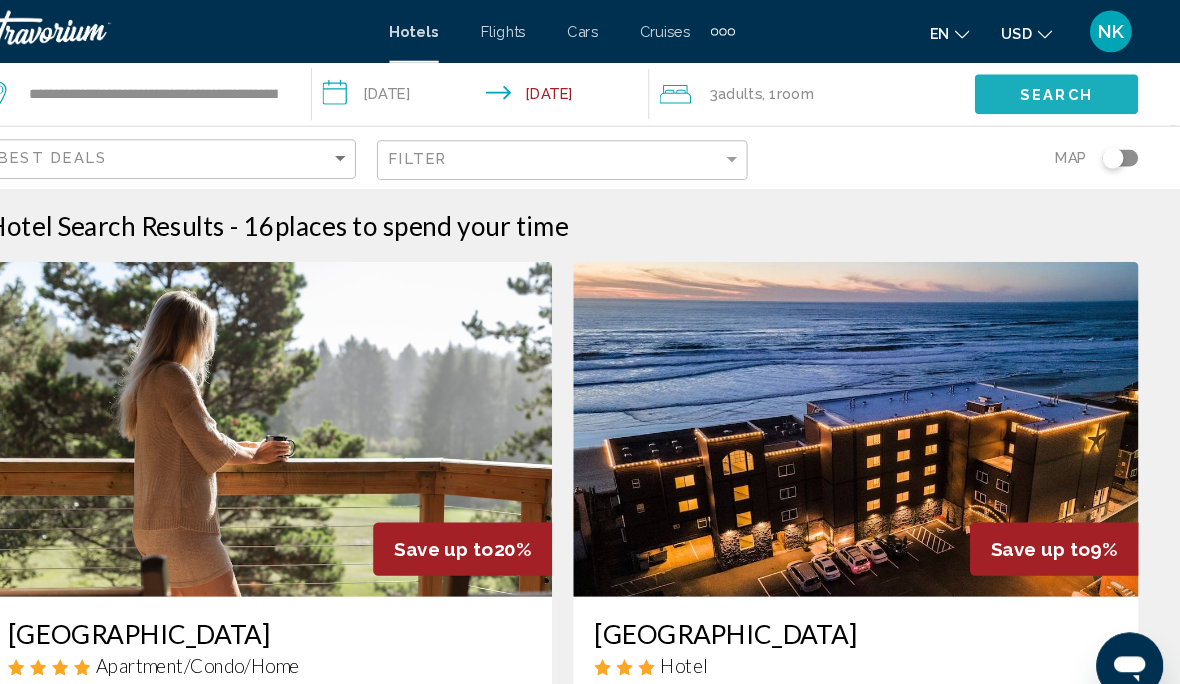 click on "Search" 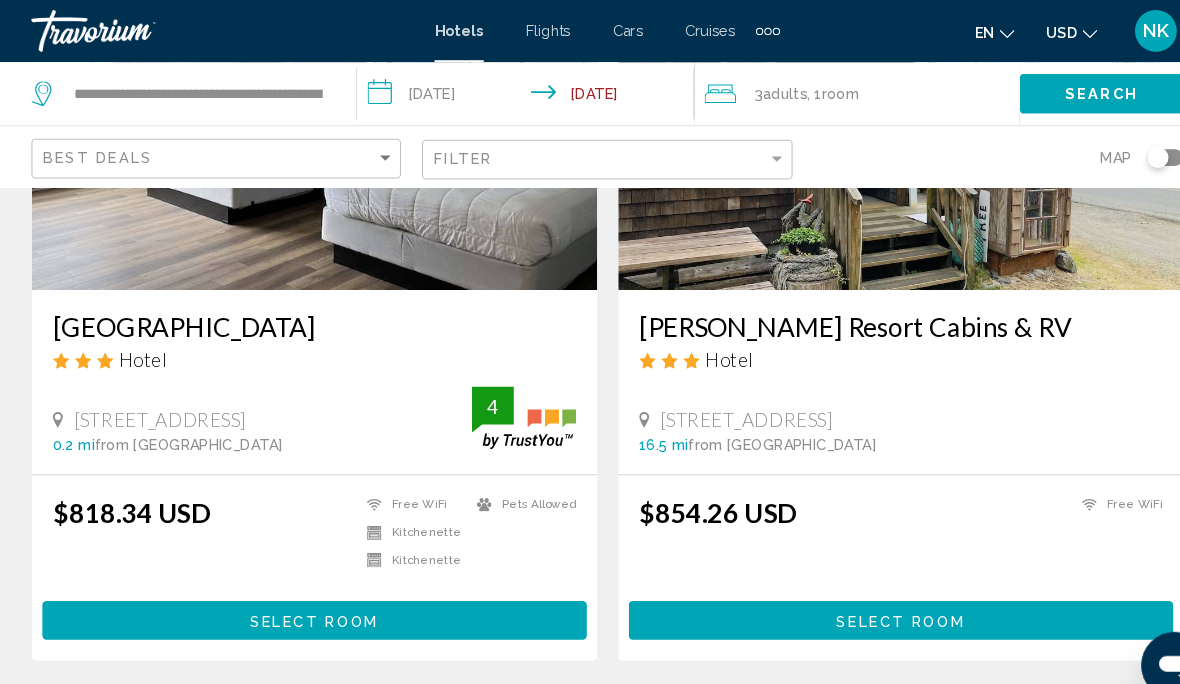 scroll, scrollTop: 3148, scrollLeft: 0, axis: vertical 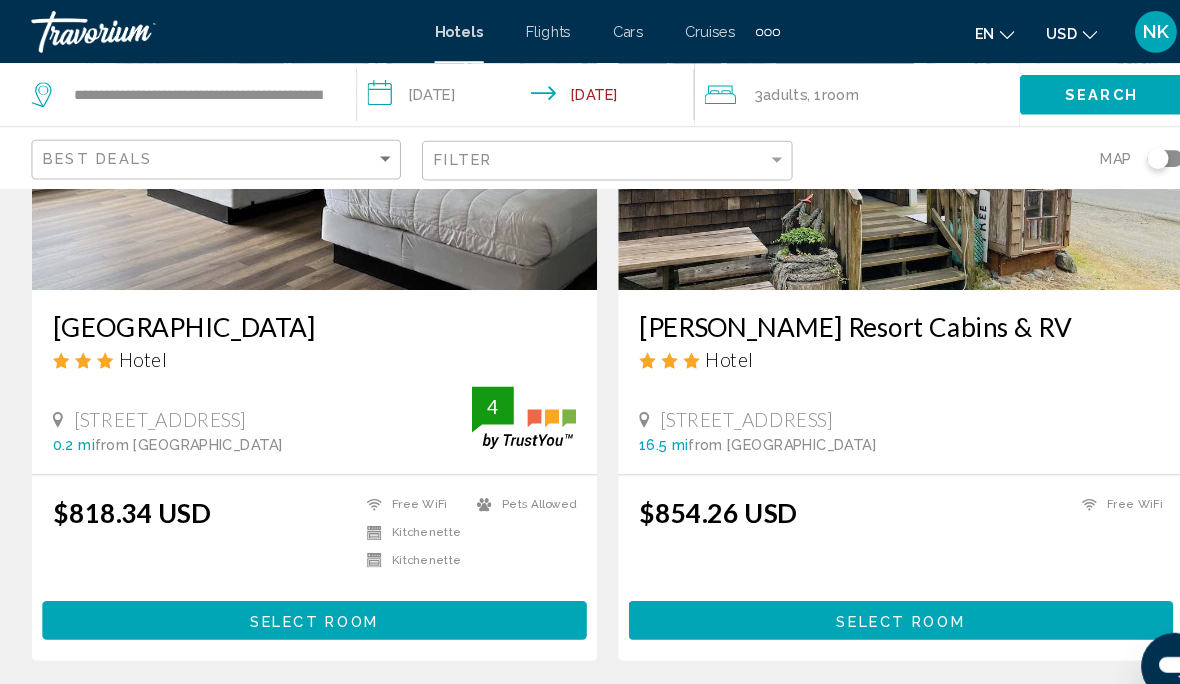 click on "Select Room" at bounding box center (309, 593) 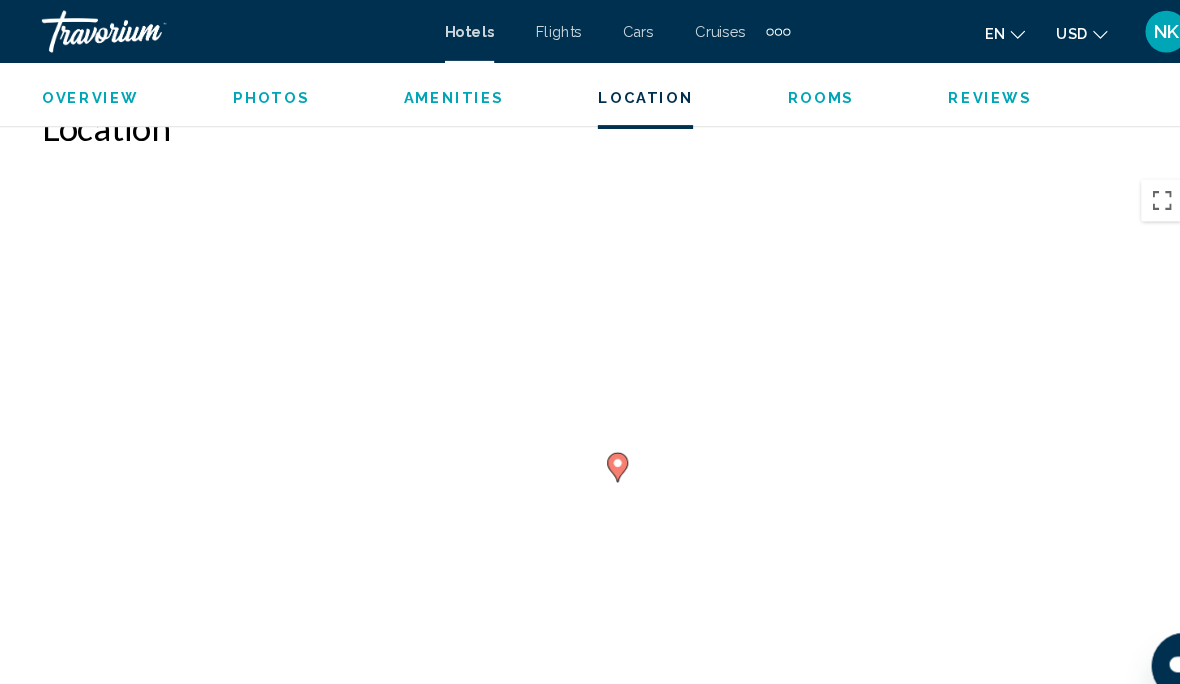 scroll, scrollTop: 2202, scrollLeft: 0, axis: vertical 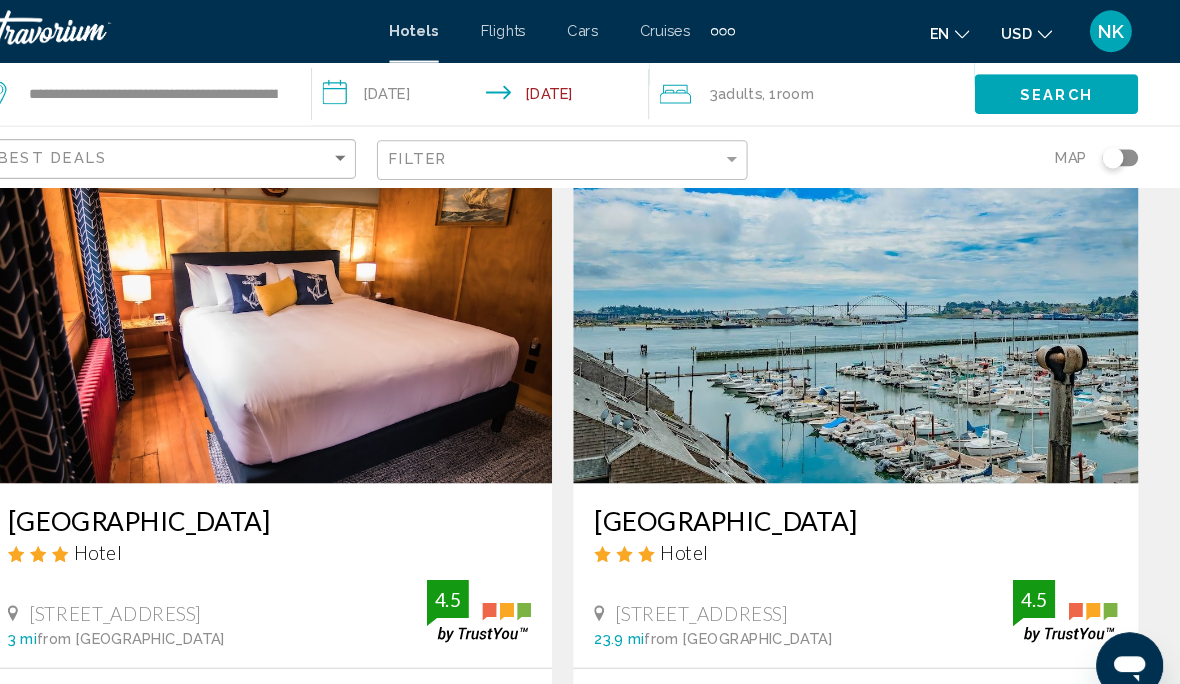click at bounding box center [310, 302] 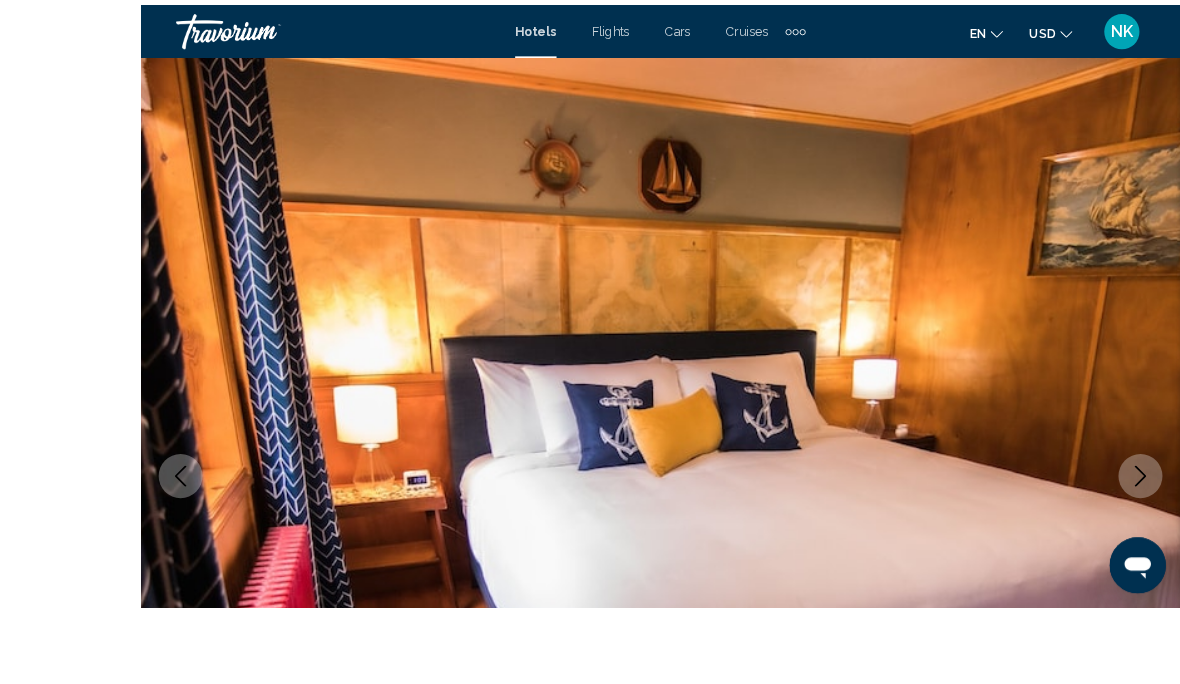scroll, scrollTop: 43, scrollLeft: 0, axis: vertical 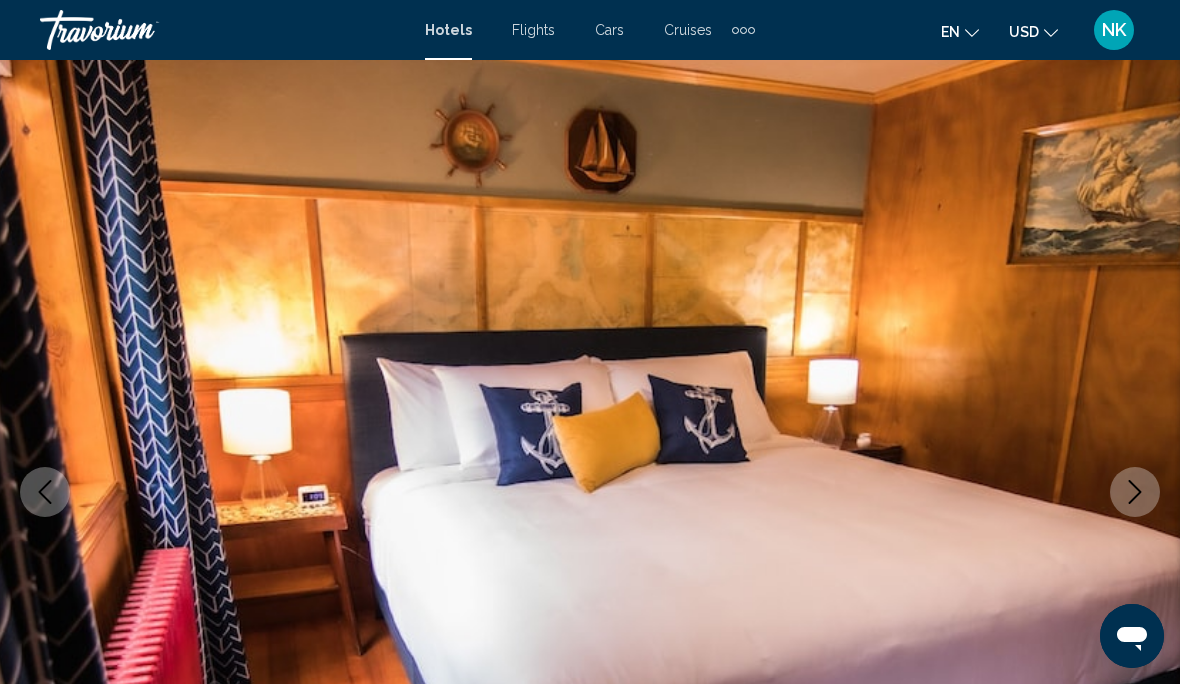 click 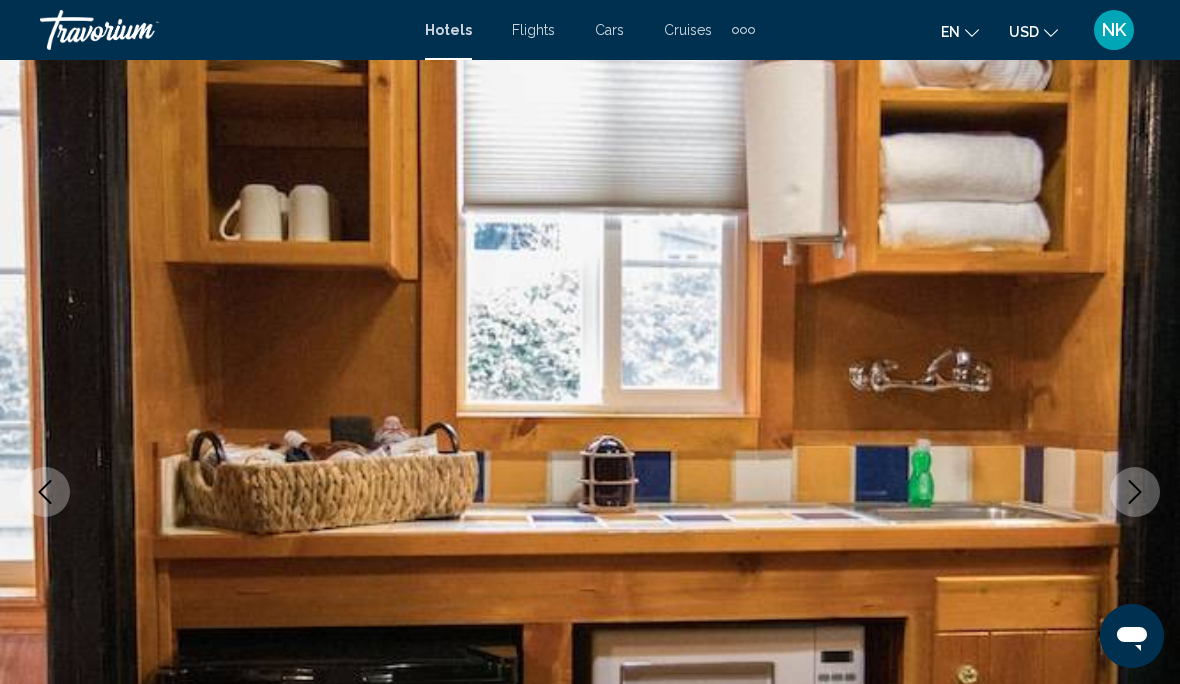 click 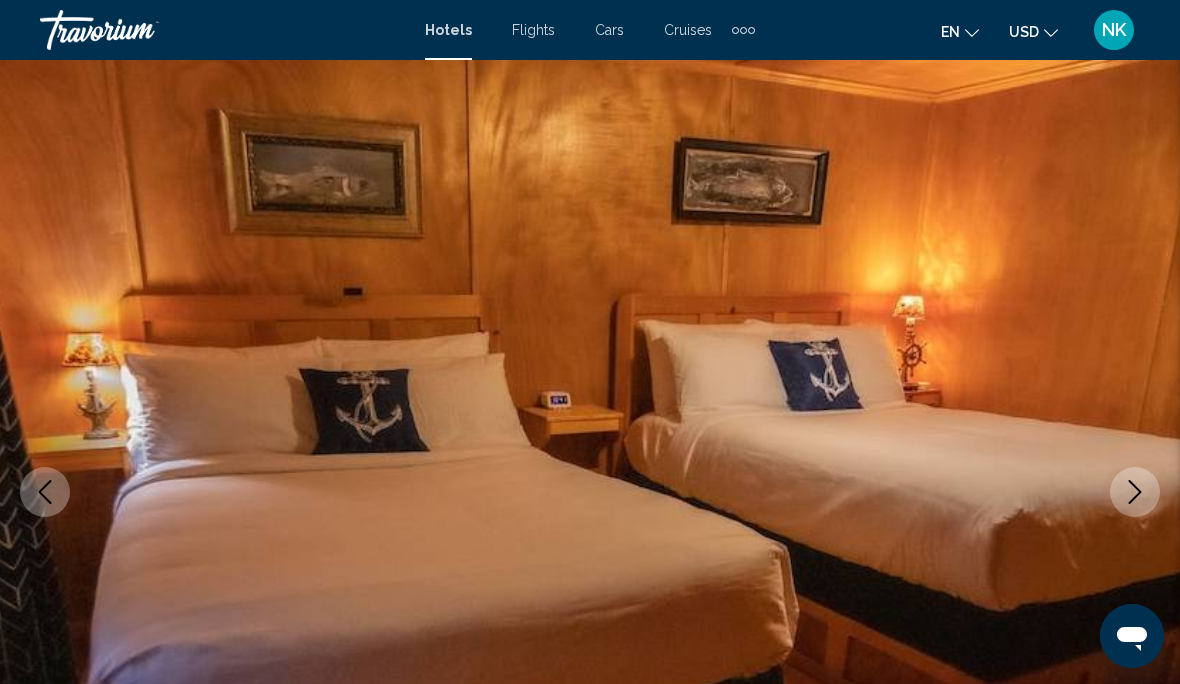 click 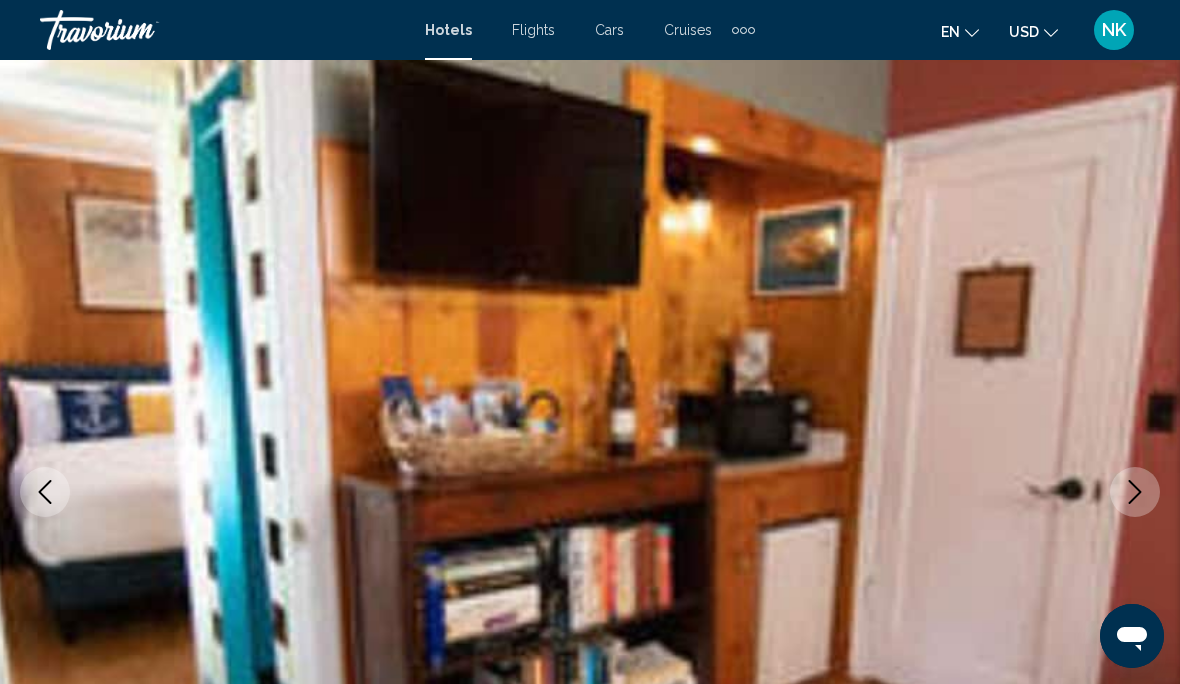 click at bounding box center (1135, 492) 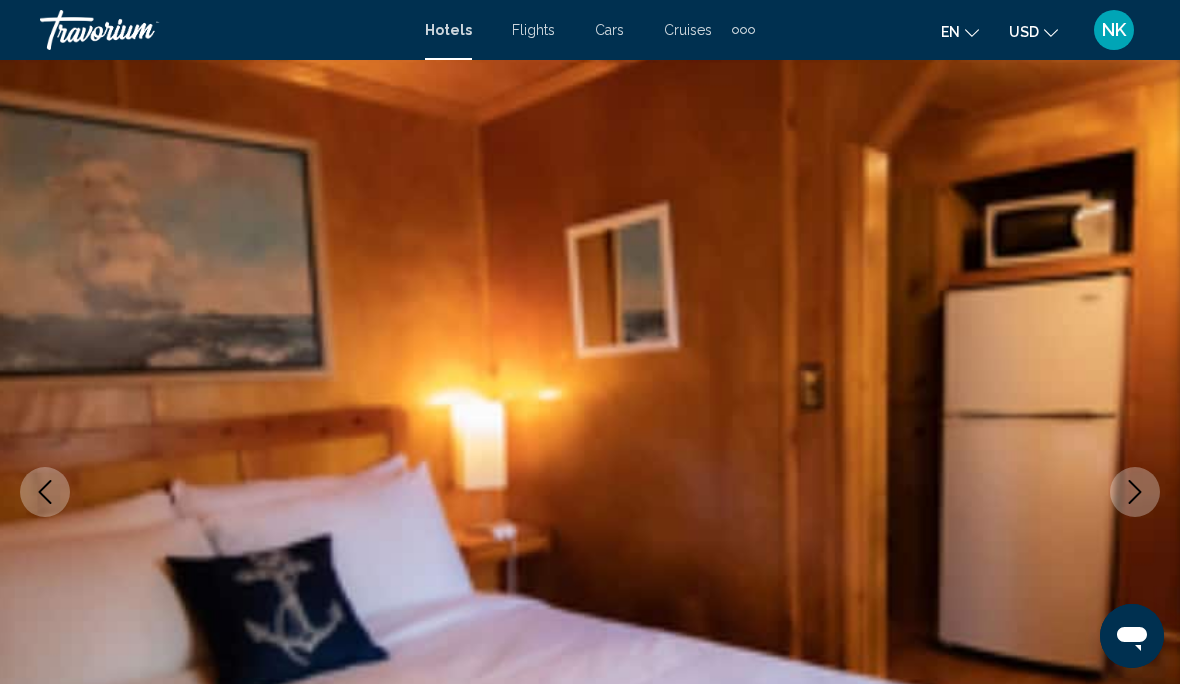 click at bounding box center (1135, 492) 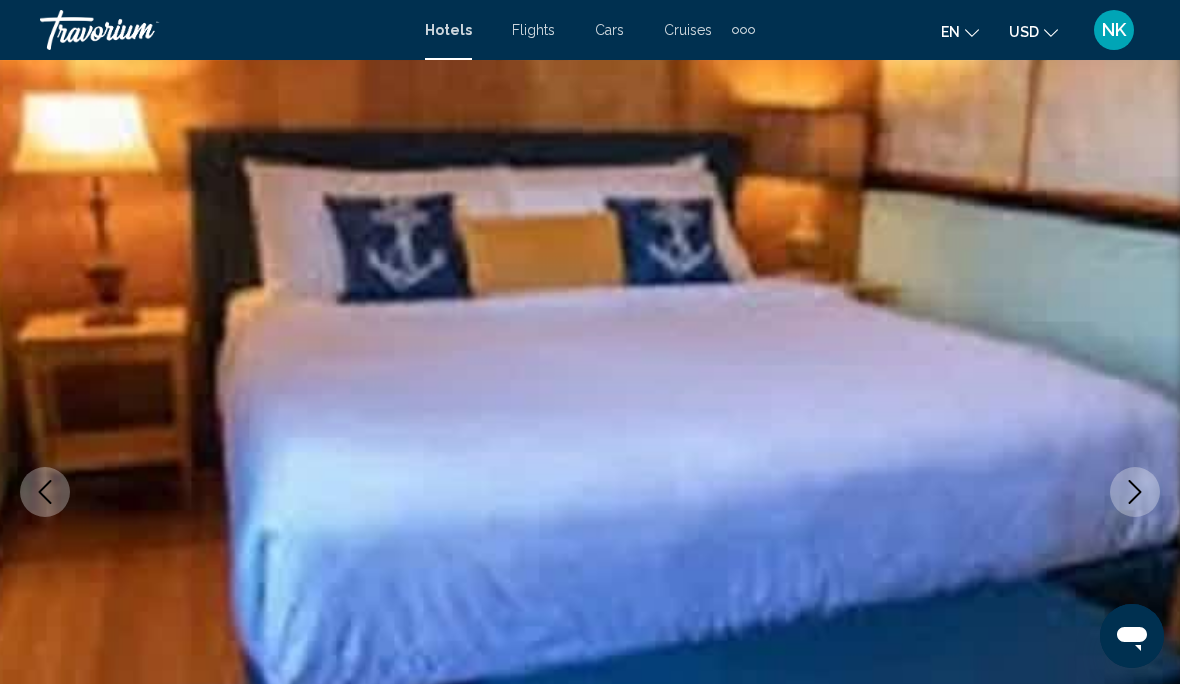 click 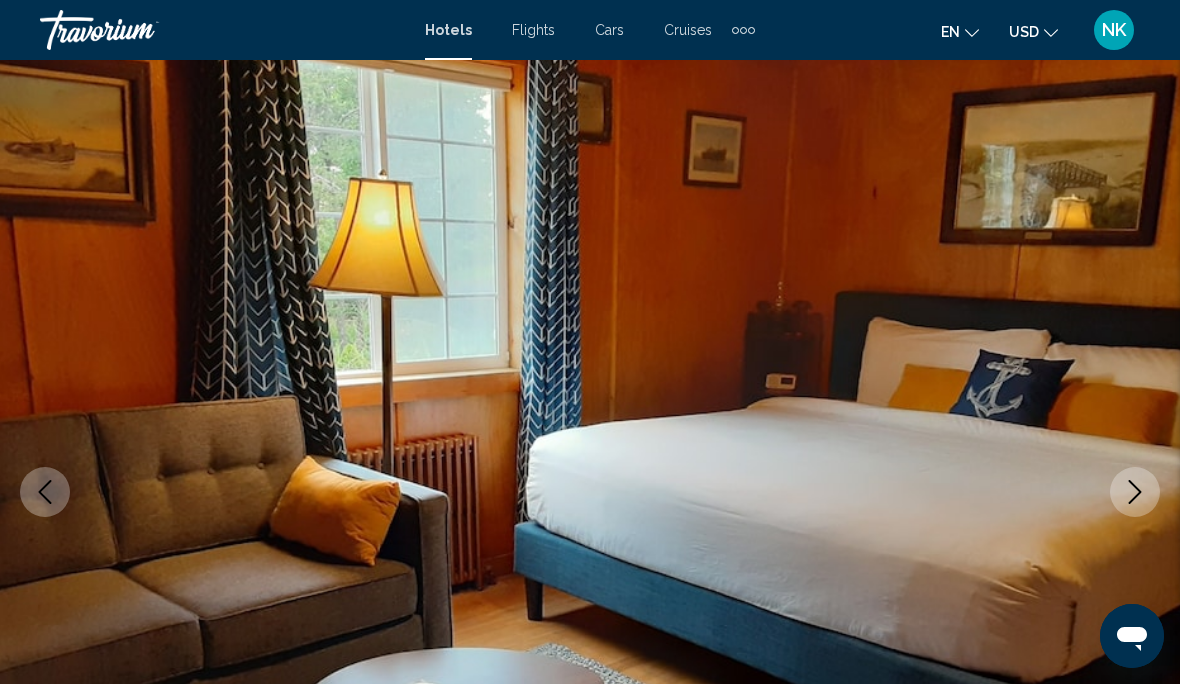 click 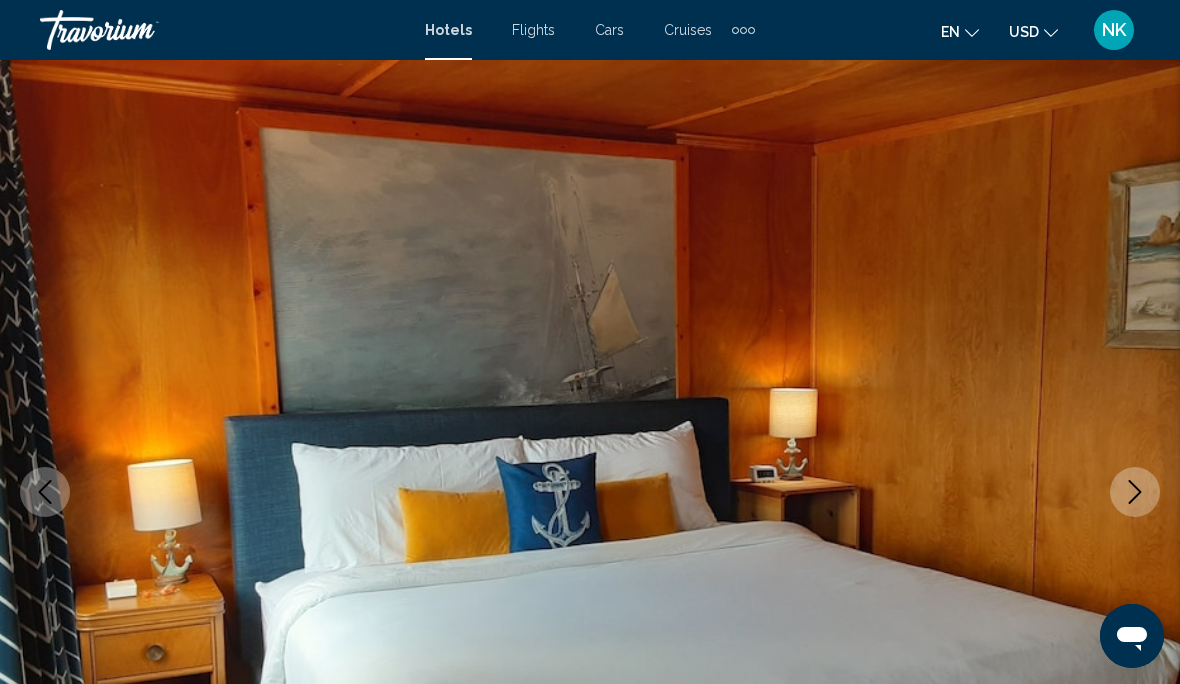 click 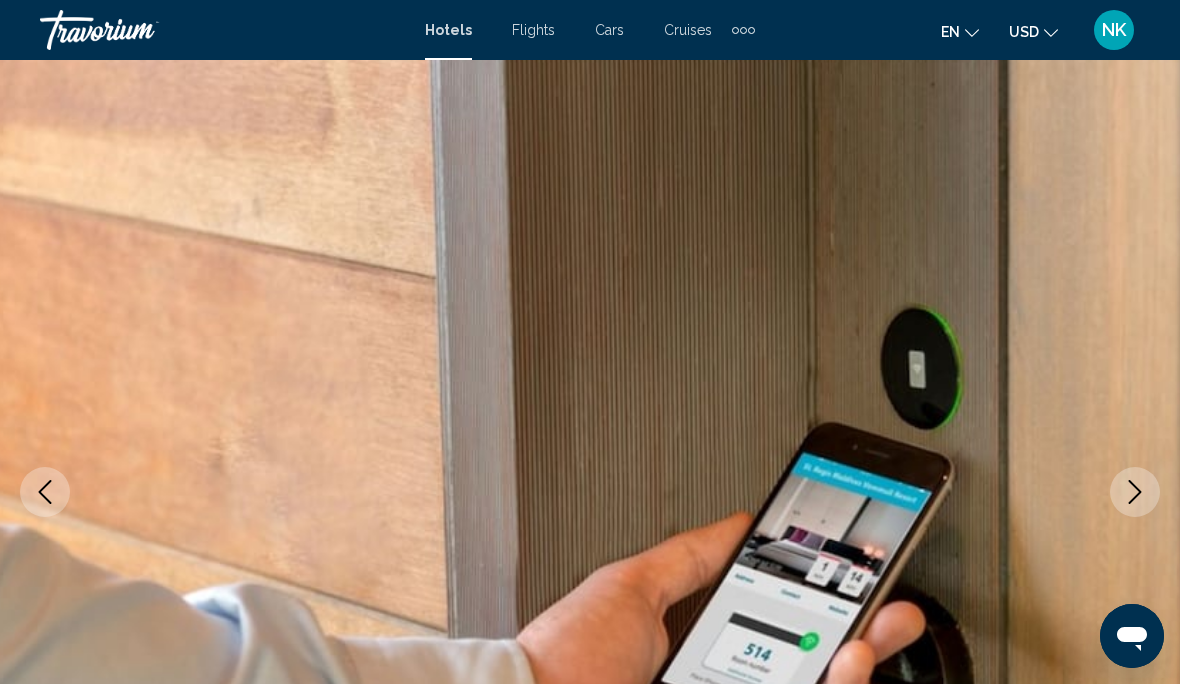 click 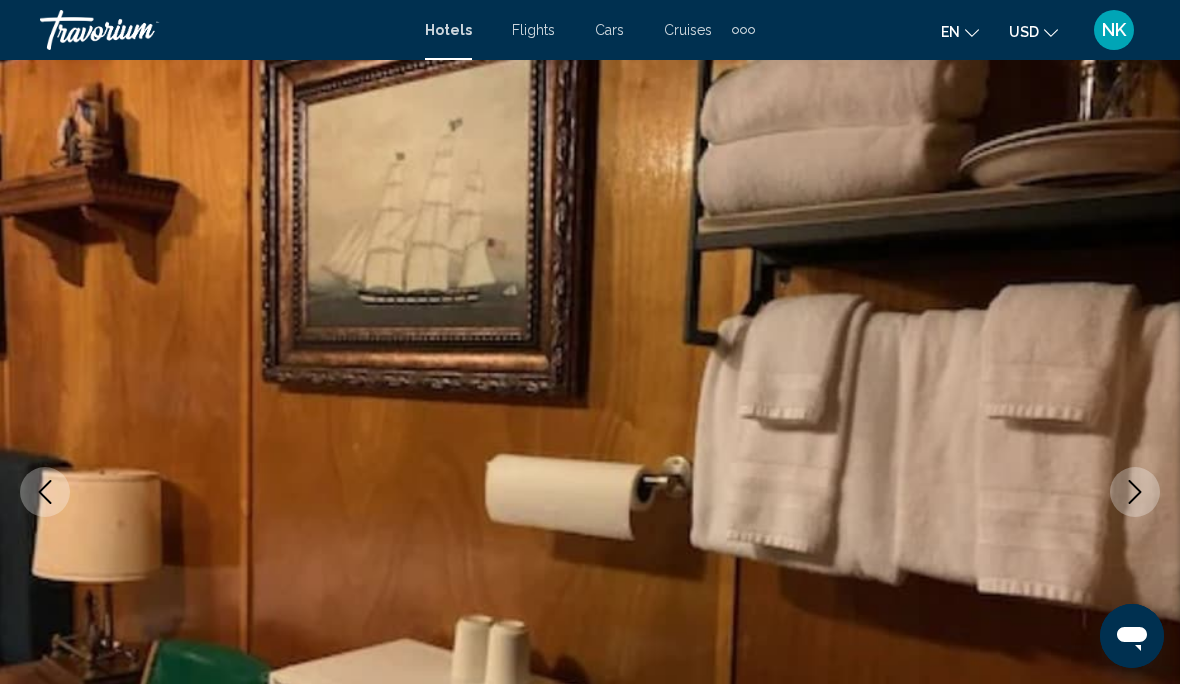 click 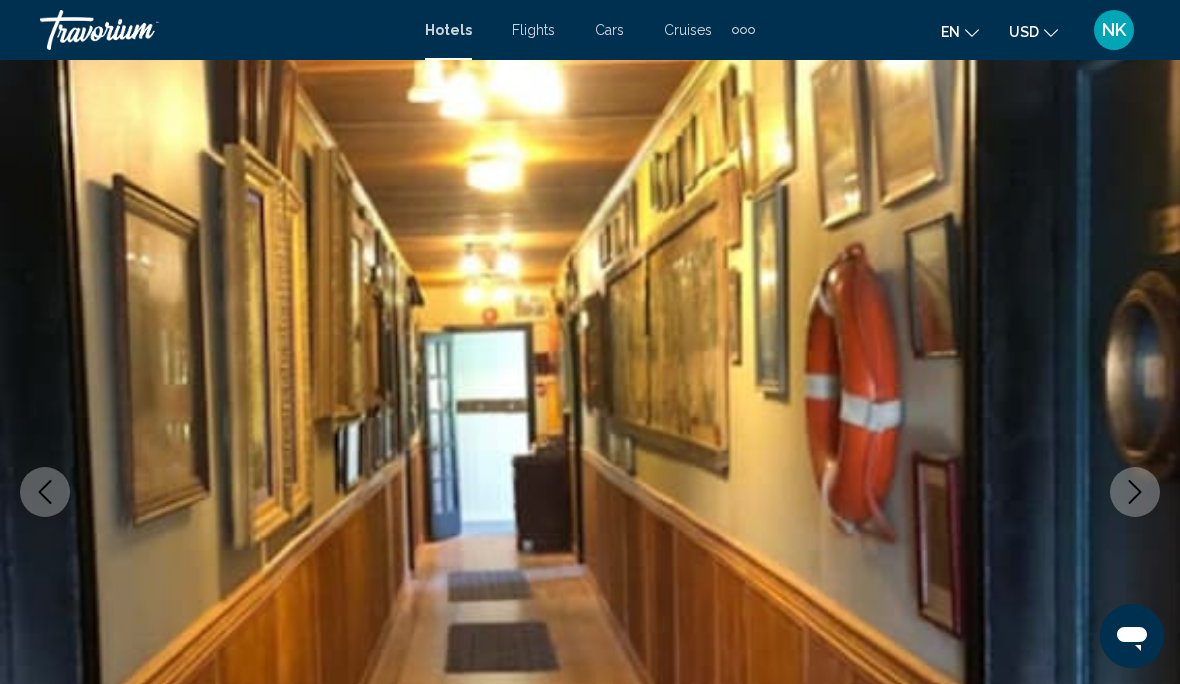 click at bounding box center [1135, 492] 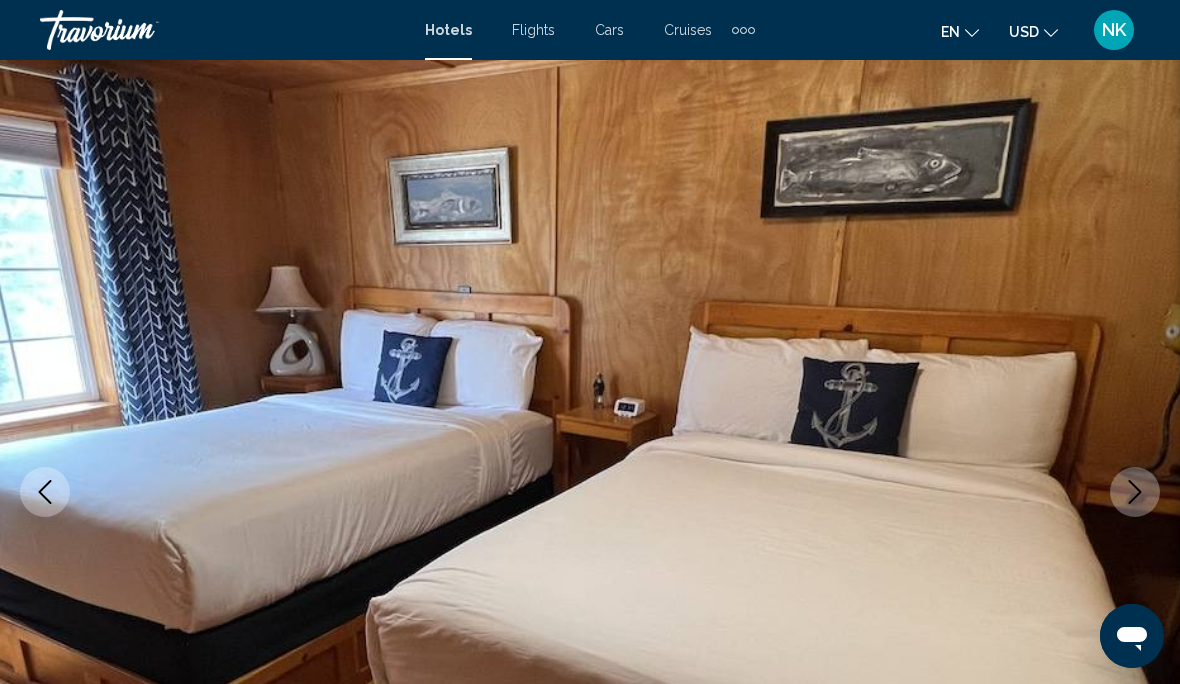 click 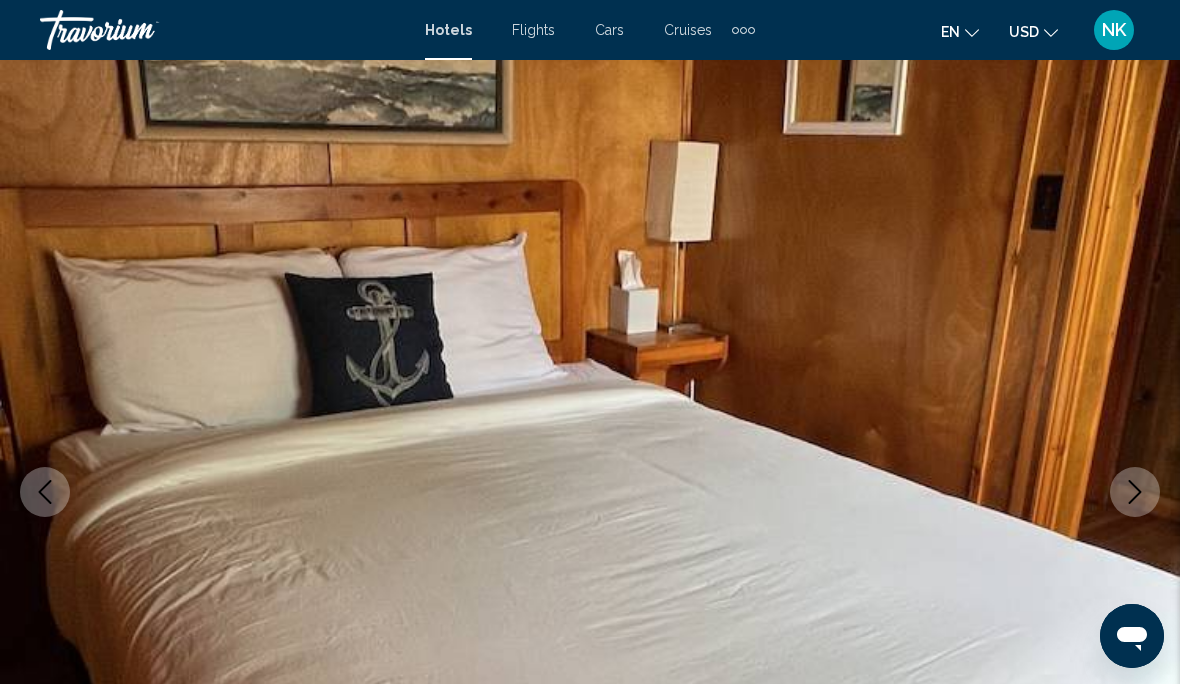 click at bounding box center [1135, 492] 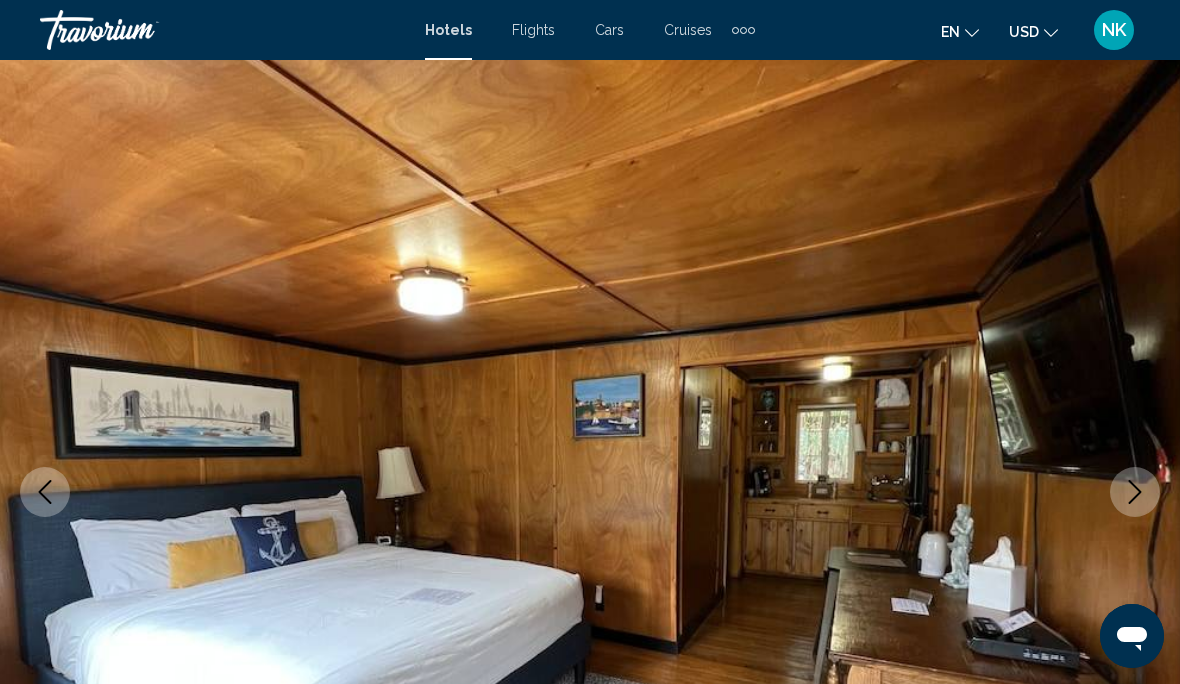 click at bounding box center [1135, 492] 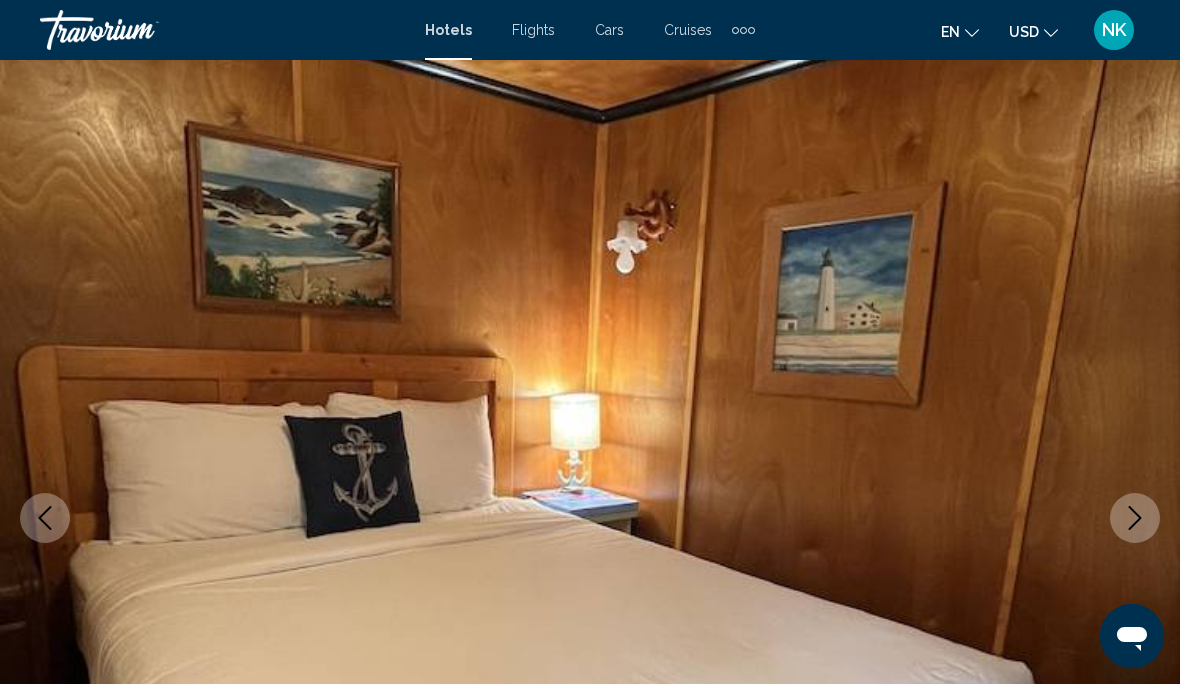 scroll, scrollTop: 0, scrollLeft: 0, axis: both 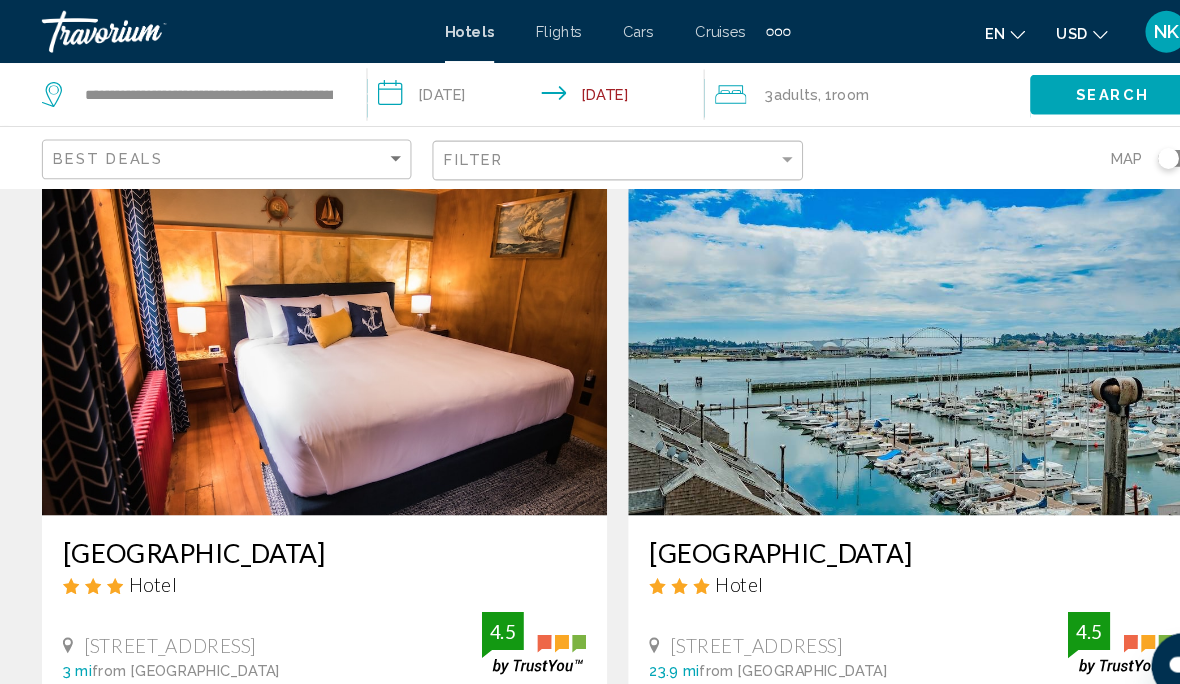 click at bounding box center (310, 332) 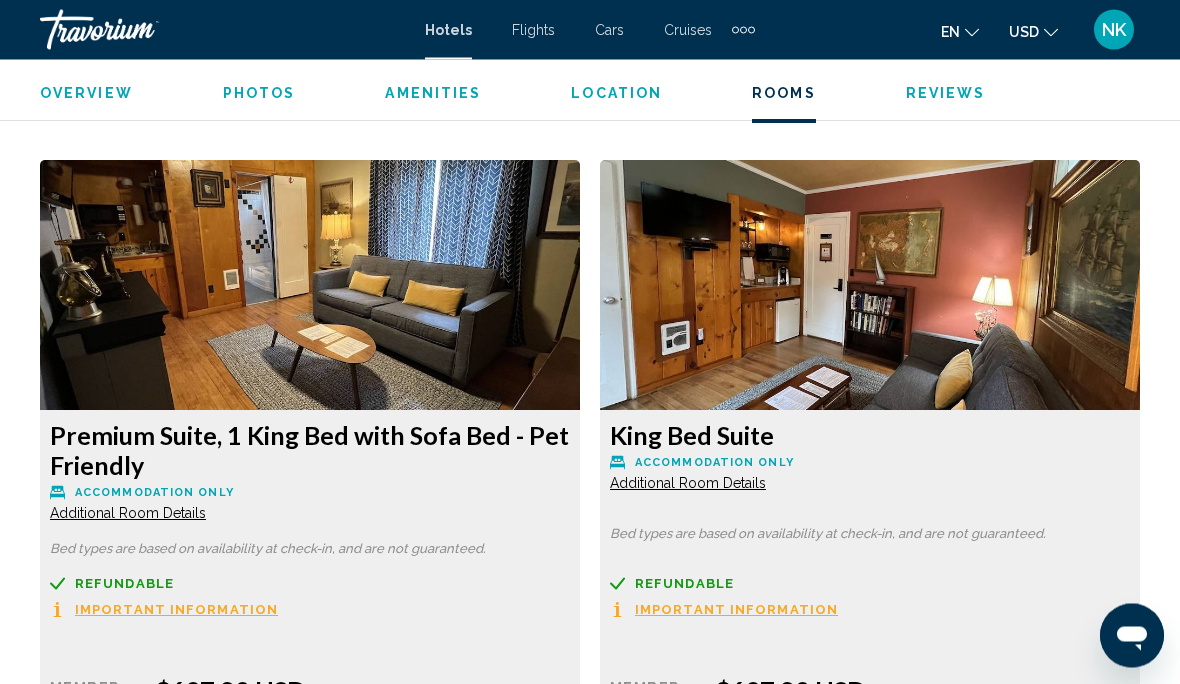 scroll, scrollTop: 3022, scrollLeft: 0, axis: vertical 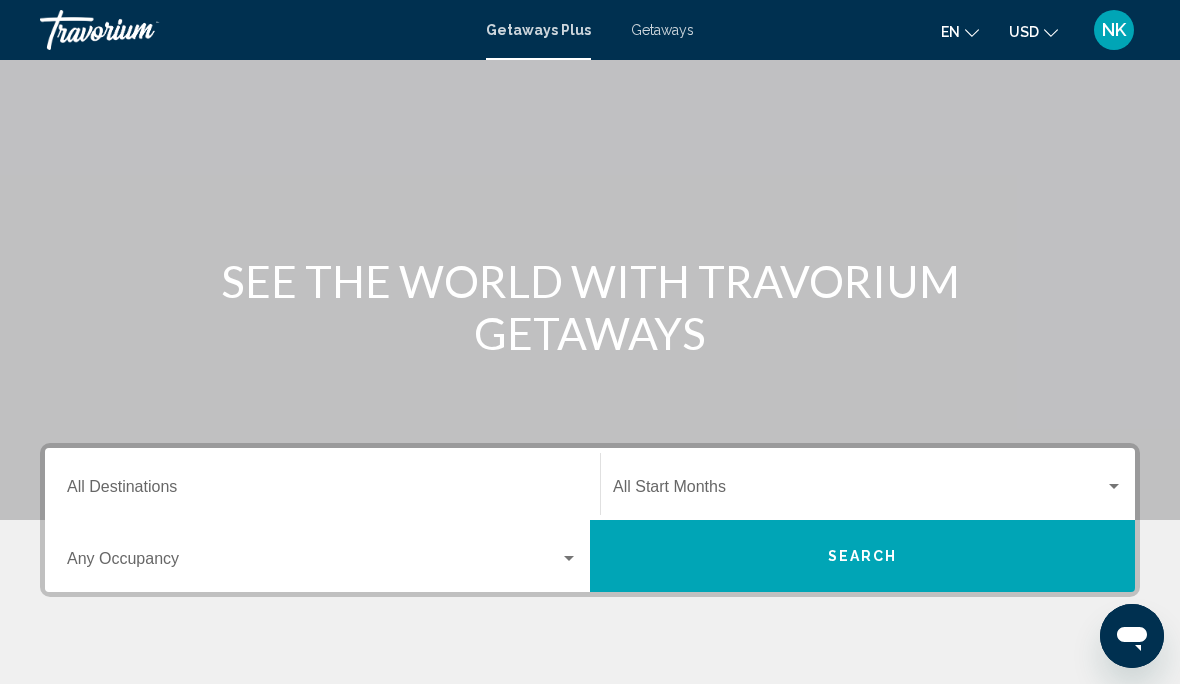 click on "Destination All Destinations" at bounding box center [322, 491] 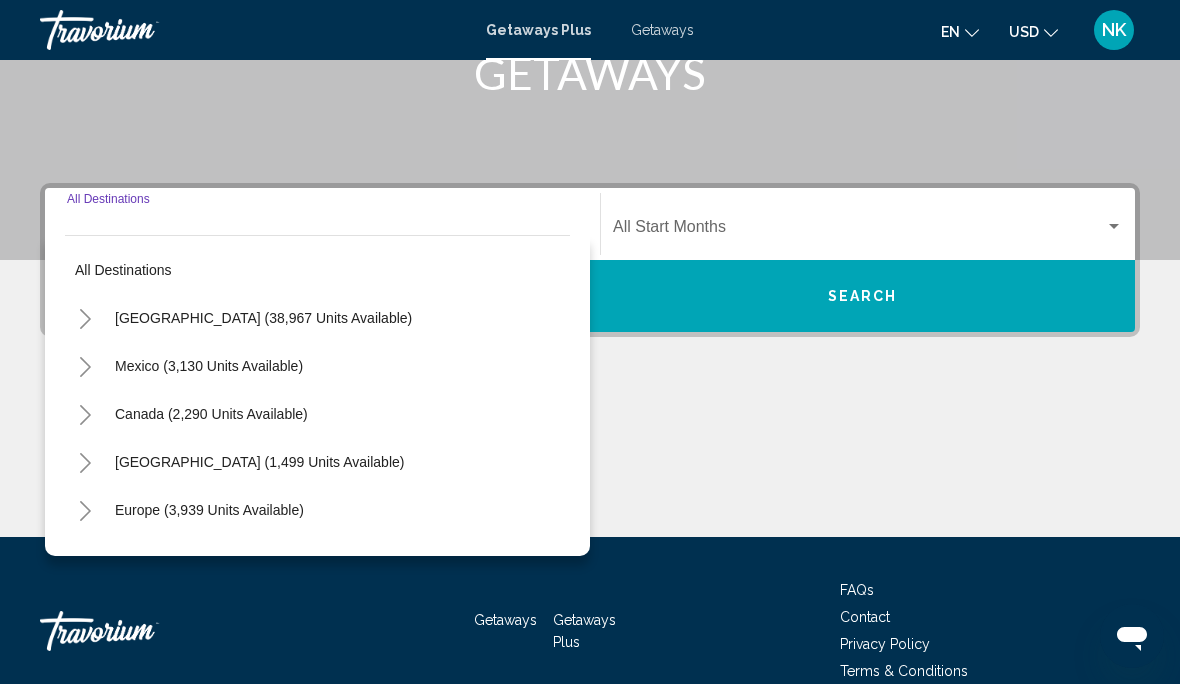 scroll, scrollTop: 360, scrollLeft: 0, axis: vertical 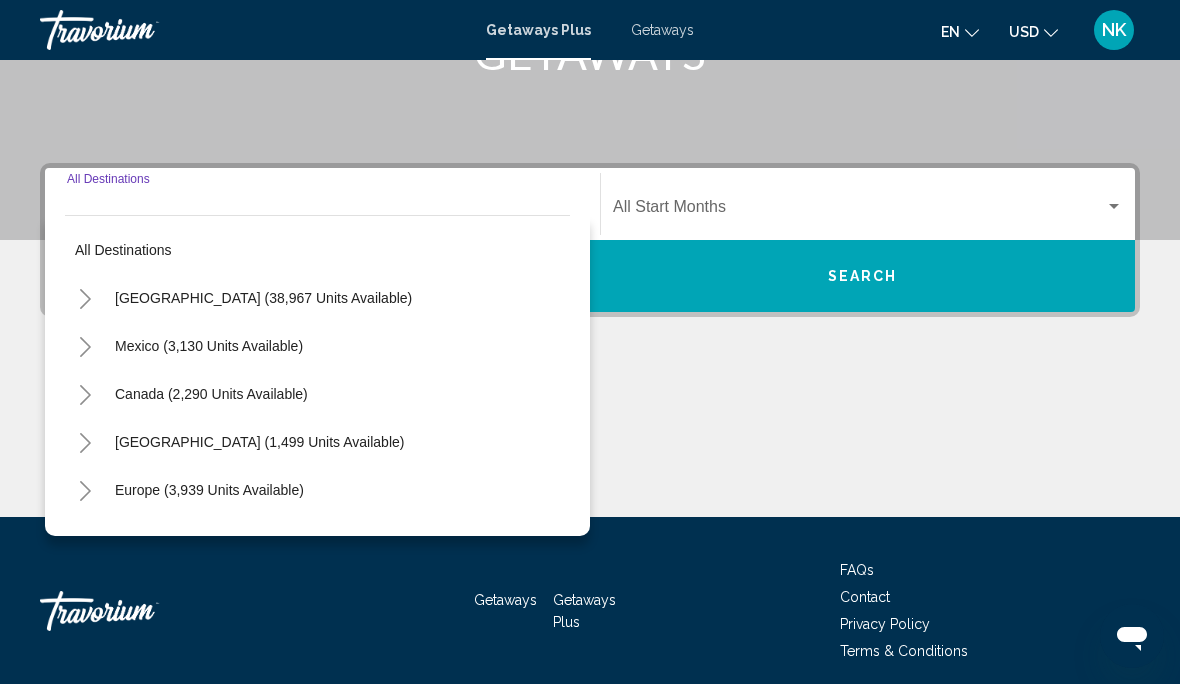 click on "[GEOGRAPHIC_DATA] (38,967 units available)" at bounding box center (209, 346) 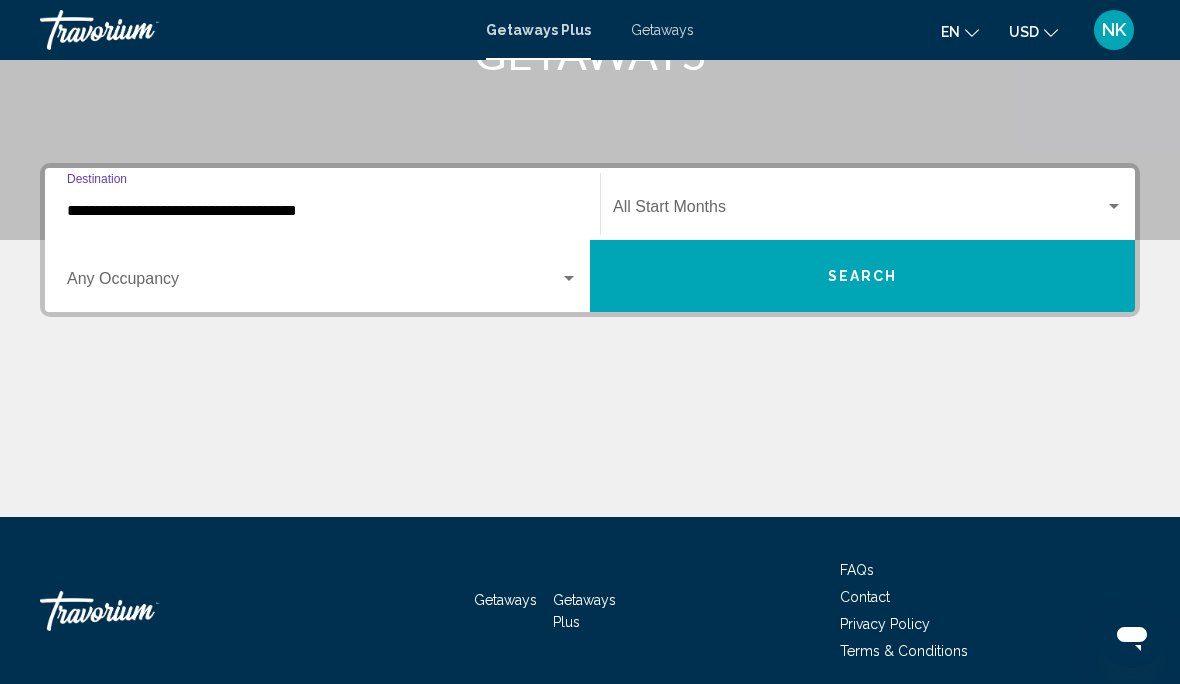 click on "**********" at bounding box center (322, 211) 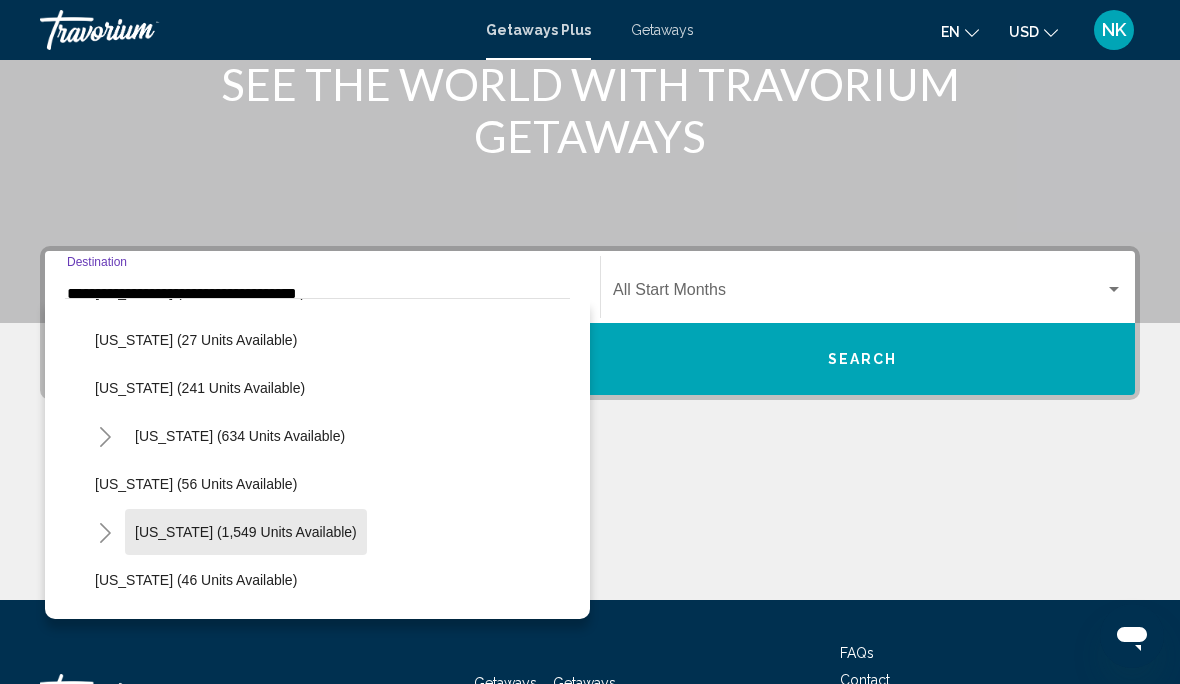 scroll, scrollTop: 1149, scrollLeft: 0, axis: vertical 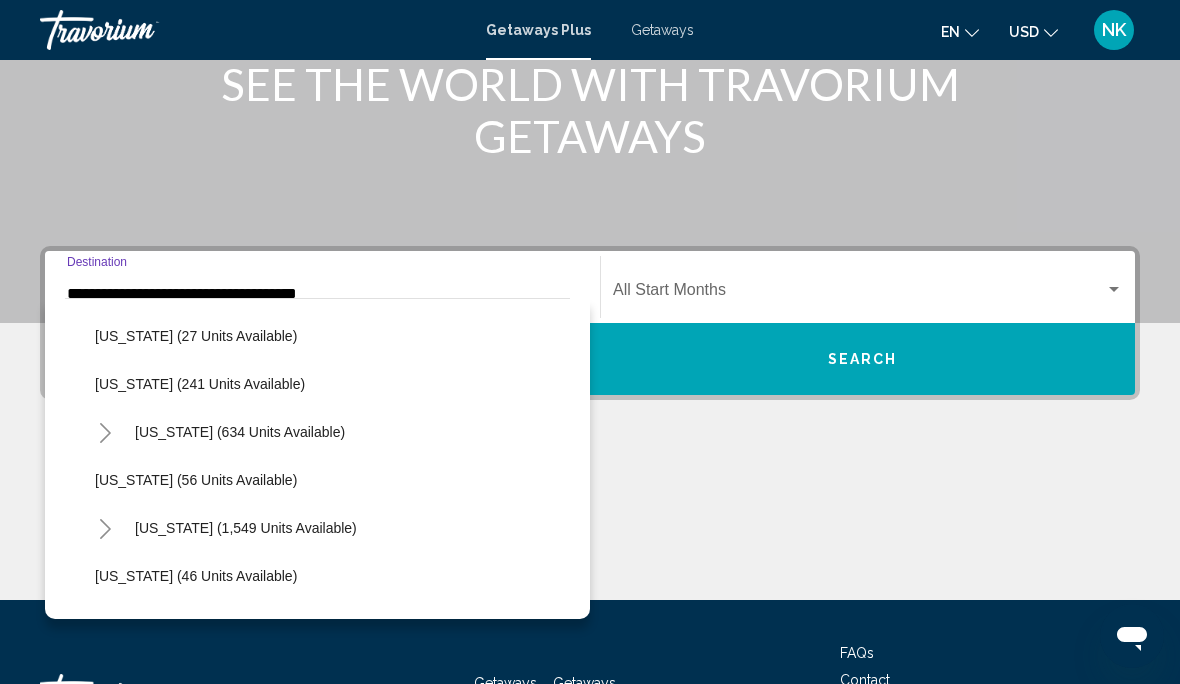 click on "[US_STATE] (56 units available)" 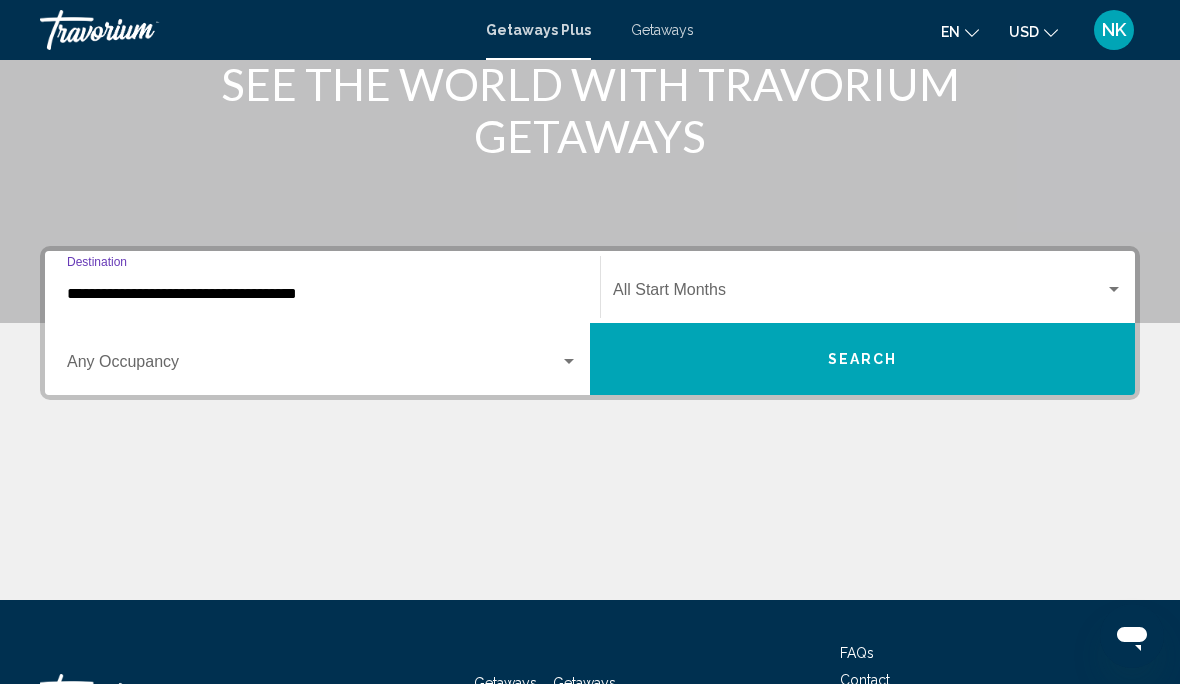 type on "**********" 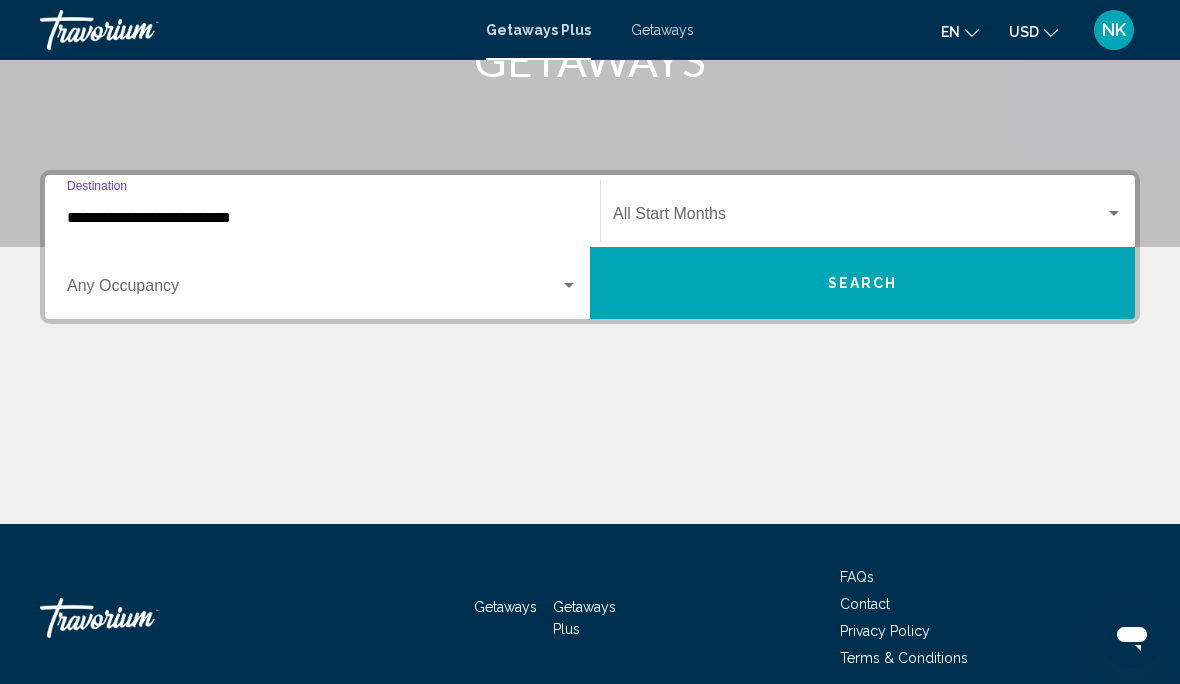 scroll, scrollTop: 360, scrollLeft: 0, axis: vertical 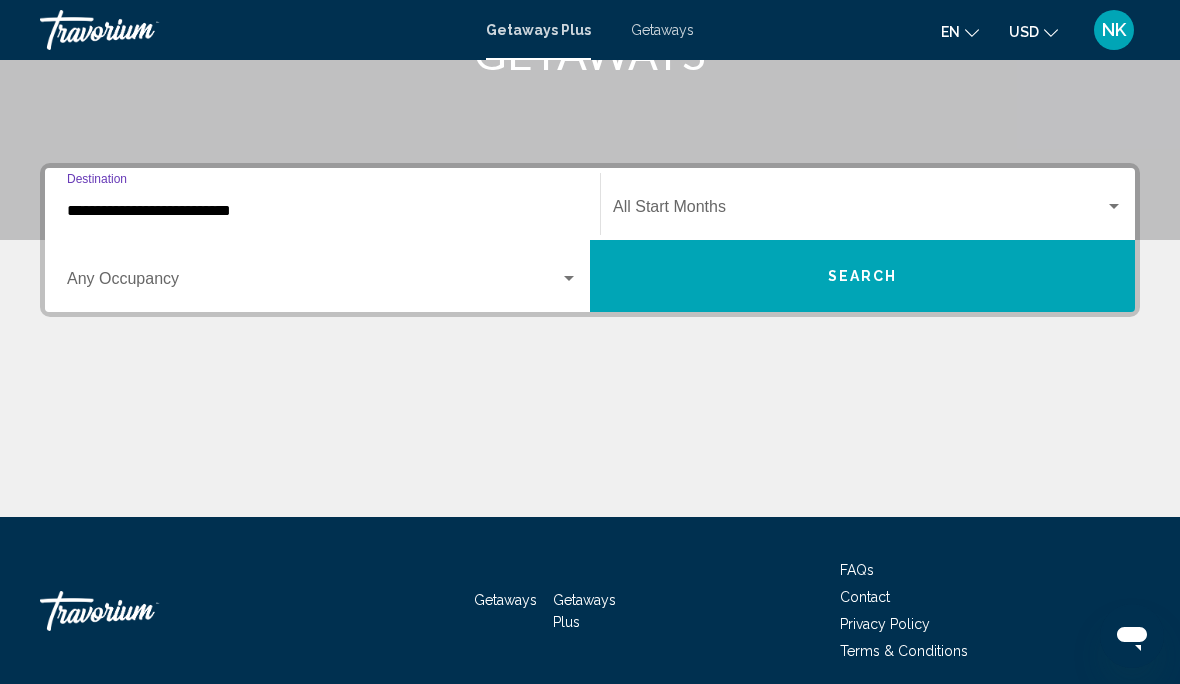 click at bounding box center [859, 211] 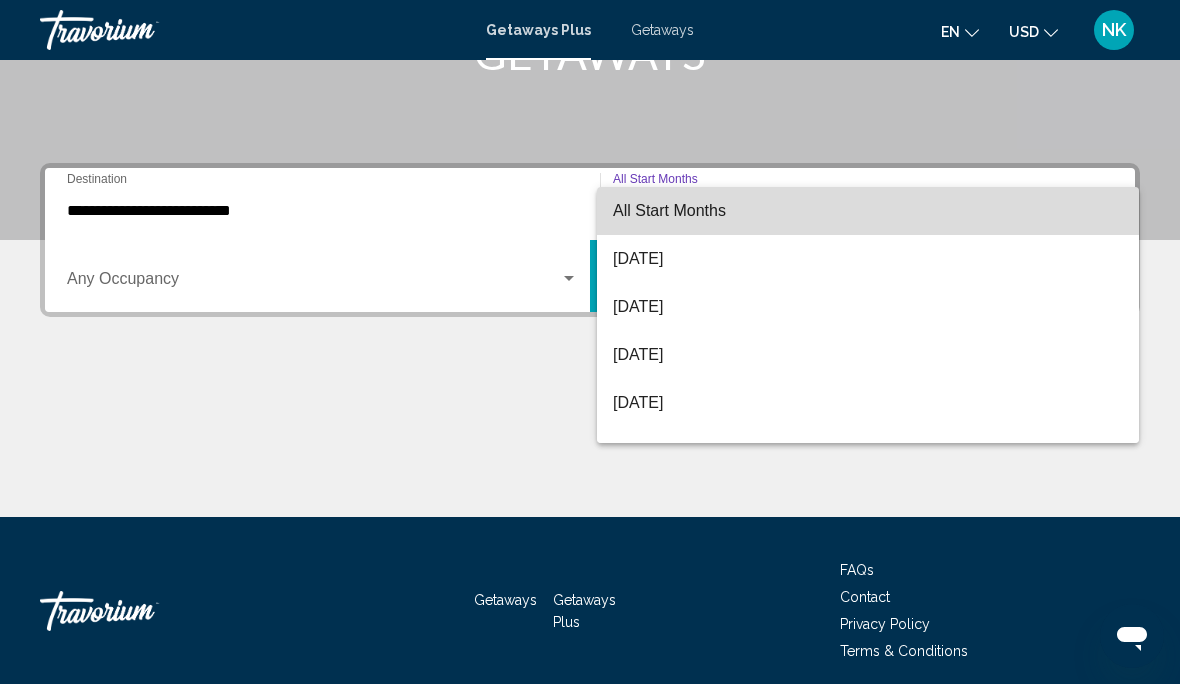 click on "All Start Months" at bounding box center [669, 210] 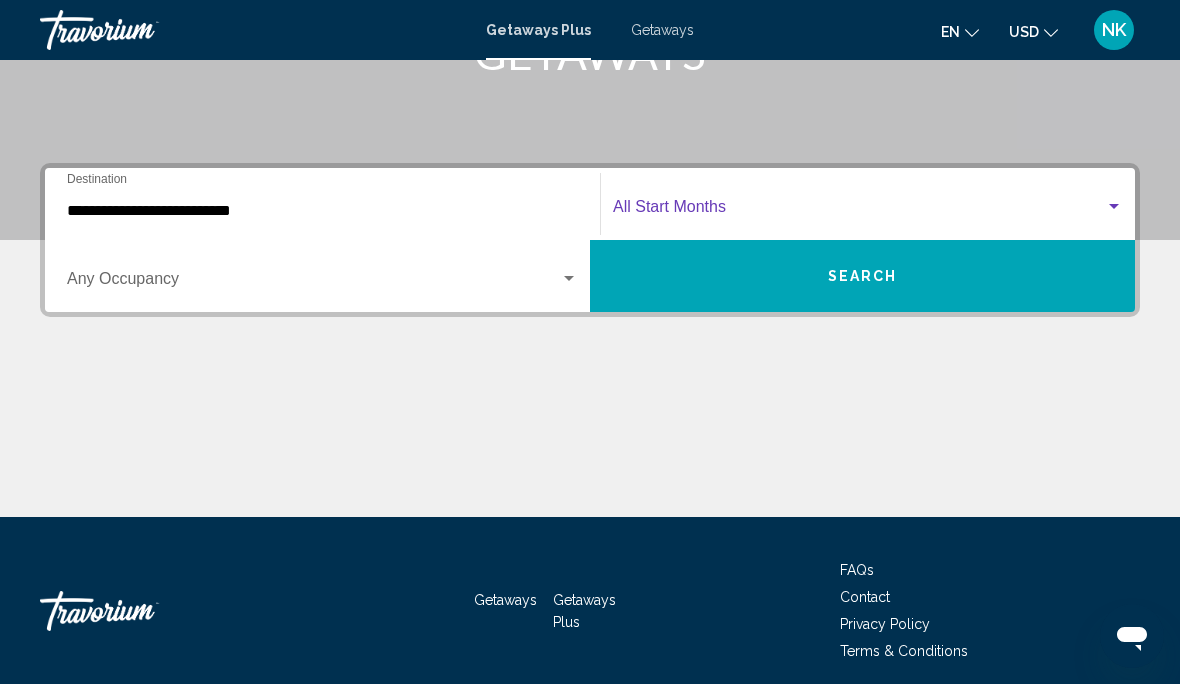 click on "Search" at bounding box center (863, 277) 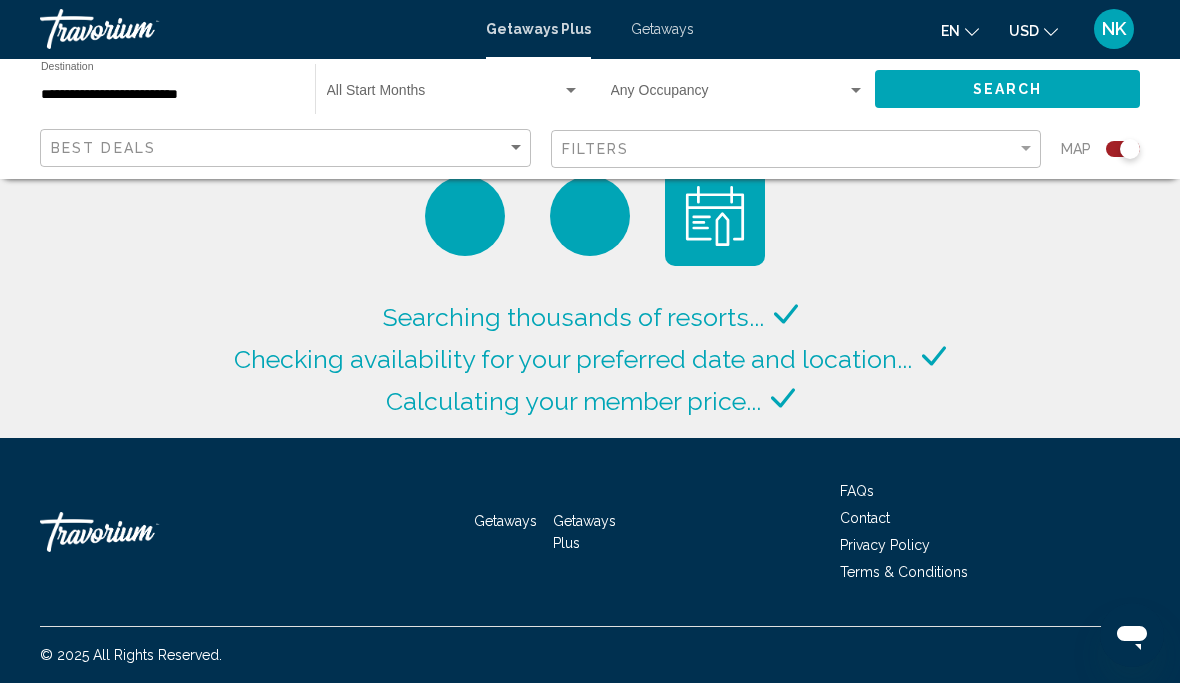 scroll, scrollTop: 1, scrollLeft: 0, axis: vertical 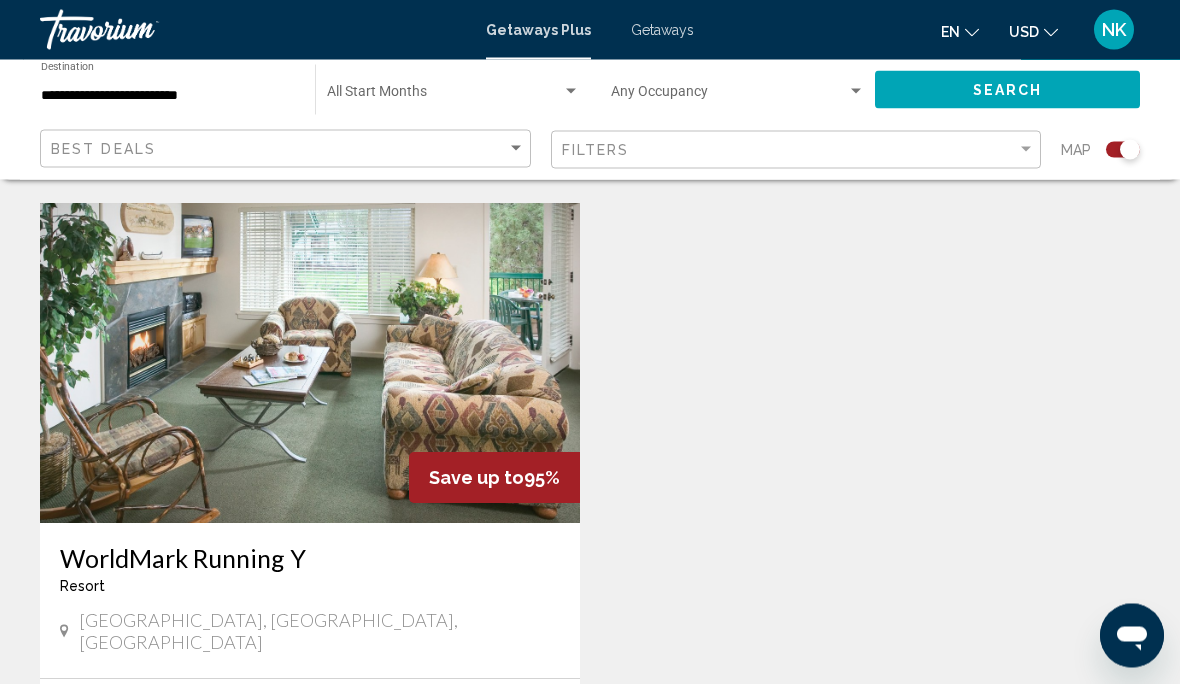 click on "Save up to  100%   Vacation Internationale - The Pines at [GEOGRAPHIC_DATA]  -  This is an adults only resort
Sunriver, OR, 97707, [GEOGRAPHIC_DATA] From $759.00 USD $0.00 USD For 7 nights You save  $759.00 USD   temp  2
[GEOGRAPHIC_DATA]    ( 34 units )  Save up to  100%   Eagle Crest and WorldMark [GEOGRAPHIC_DATA]  -  This is an adults only resort
[GEOGRAPHIC_DATA], OR, 977569293, [GEOGRAPHIC_DATA] From $809.00 USD $0.00 USD For 7 nights You save  $809.00 USD   temp  1
[GEOGRAPHIC_DATA]
[GEOGRAPHIC_DATA]    ( 19 units )  Save up to  95%   WorldMark Running Y  Resort  -  This is an adults only resort
[GEOGRAPHIC_DATA], [GEOGRAPHIC_DATA], [GEOGRAPHIC_DATA] From $849.00 USD $39.00 USD For 7 nights You save  $810.00 USD   temp  4.8" at bounding box center [590, 189] 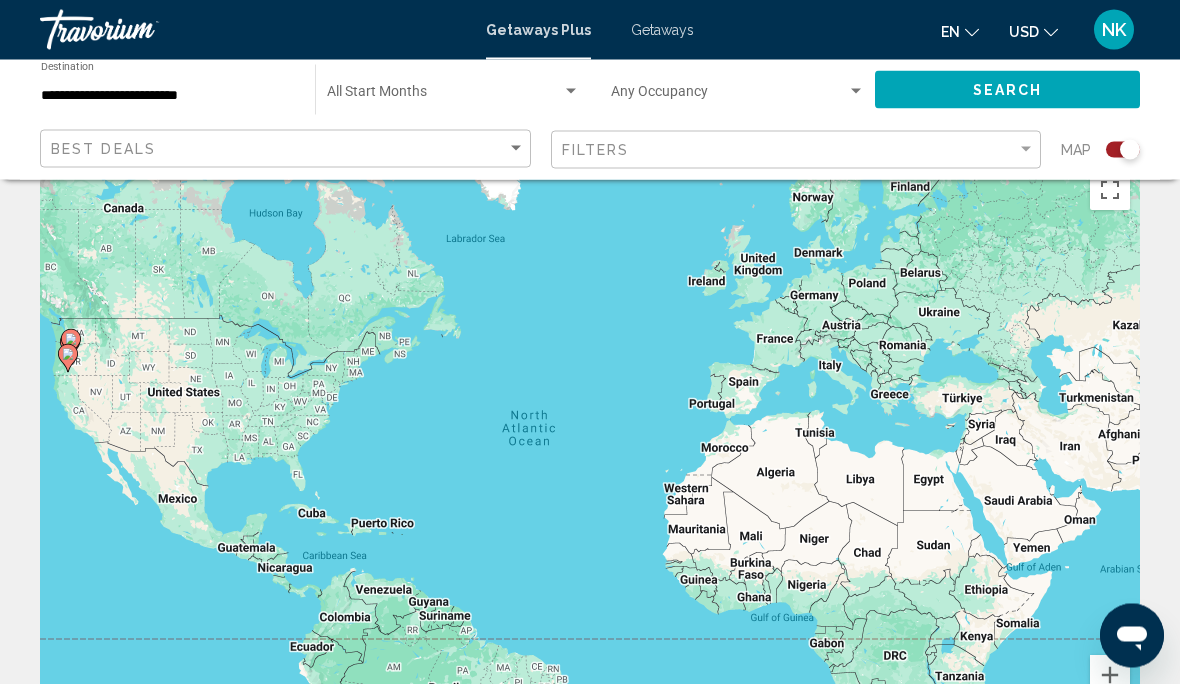 scroll, scrollTop: 0, scrollLeft: 0, axis: both 